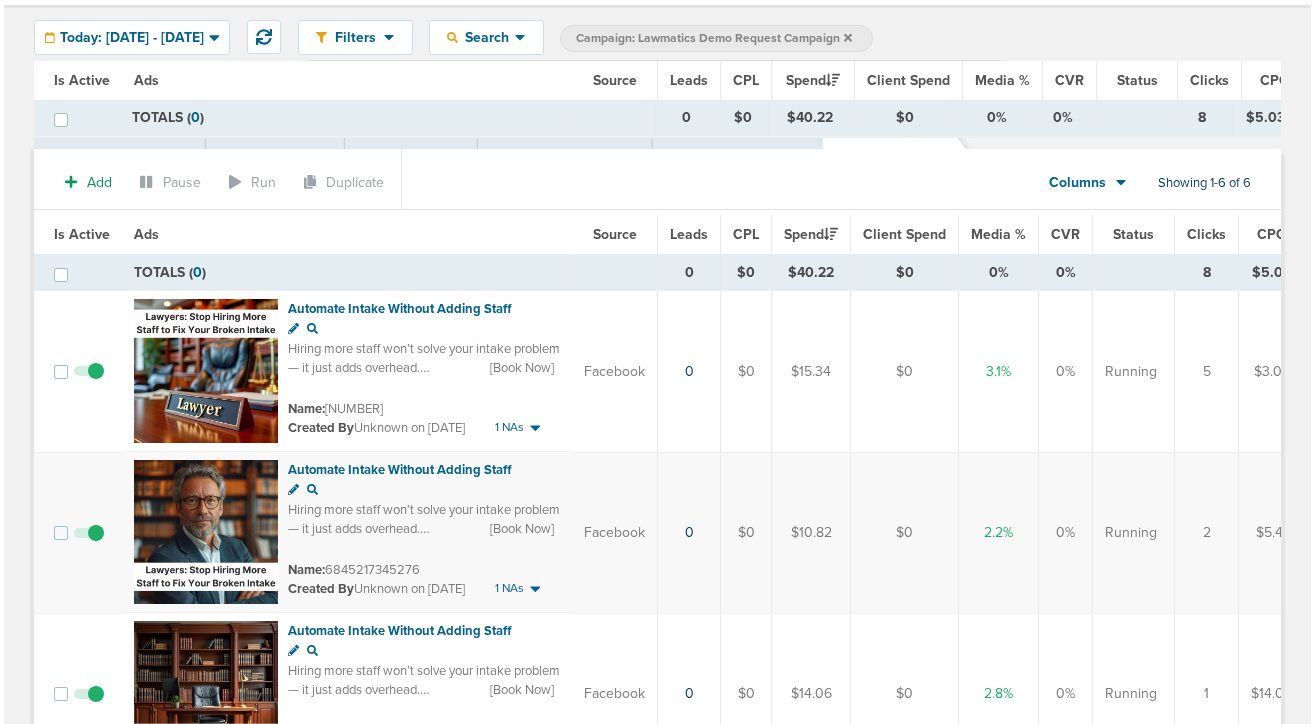 scroll, scrollTop: 0, scrollLeft: 0, axis: both 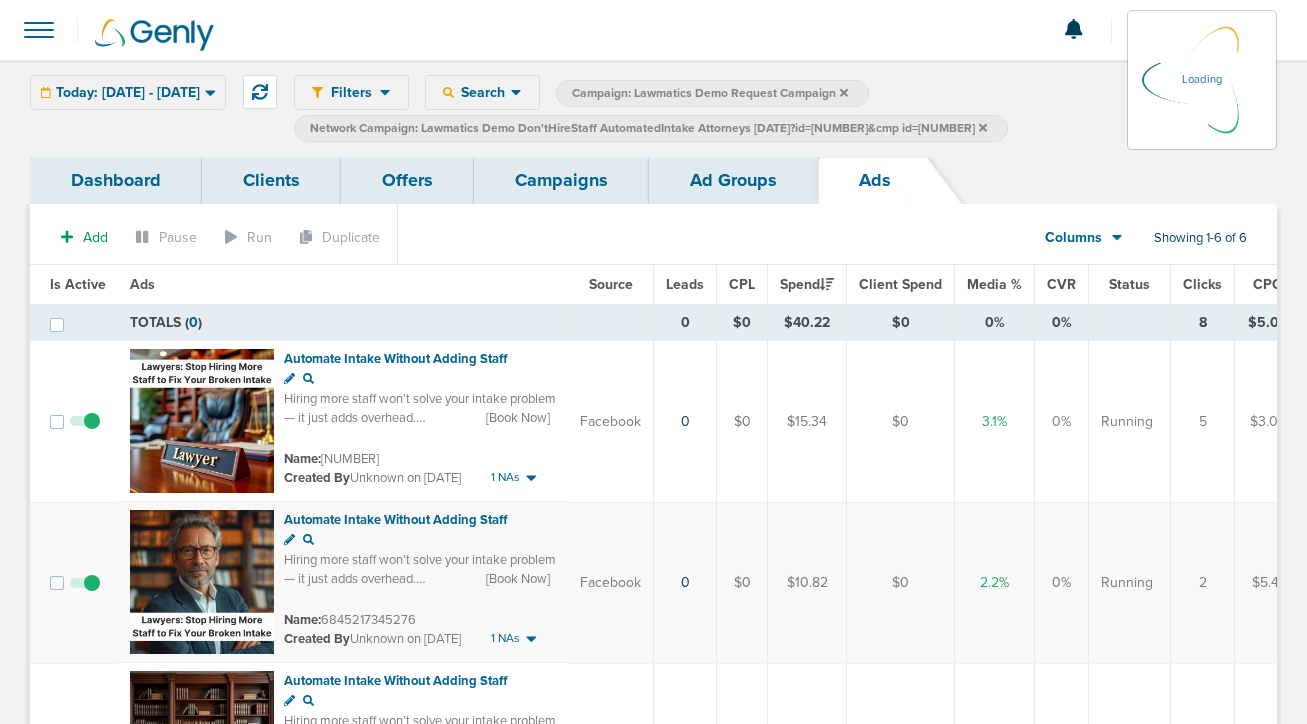 click on "Ad Groups" at bounding box center [733, 180] 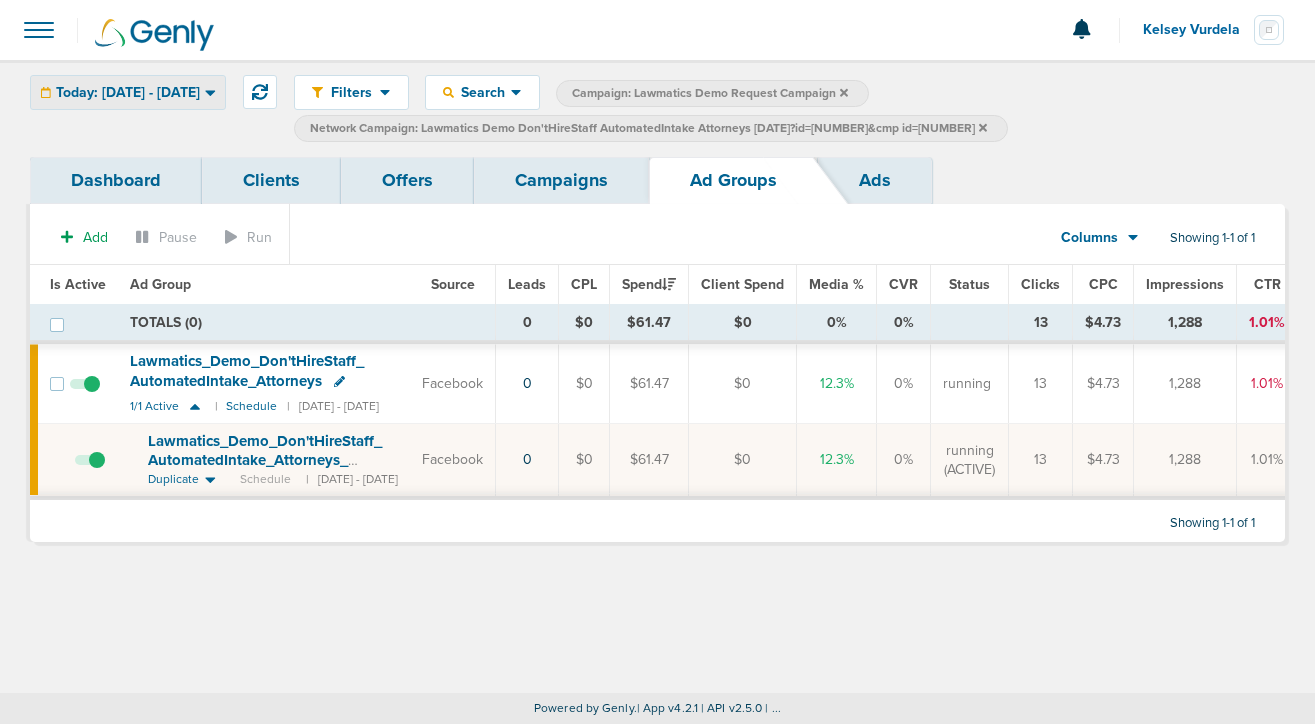 click on "Today: [DATE] - [DATE]" at bounding box center [128, 92] 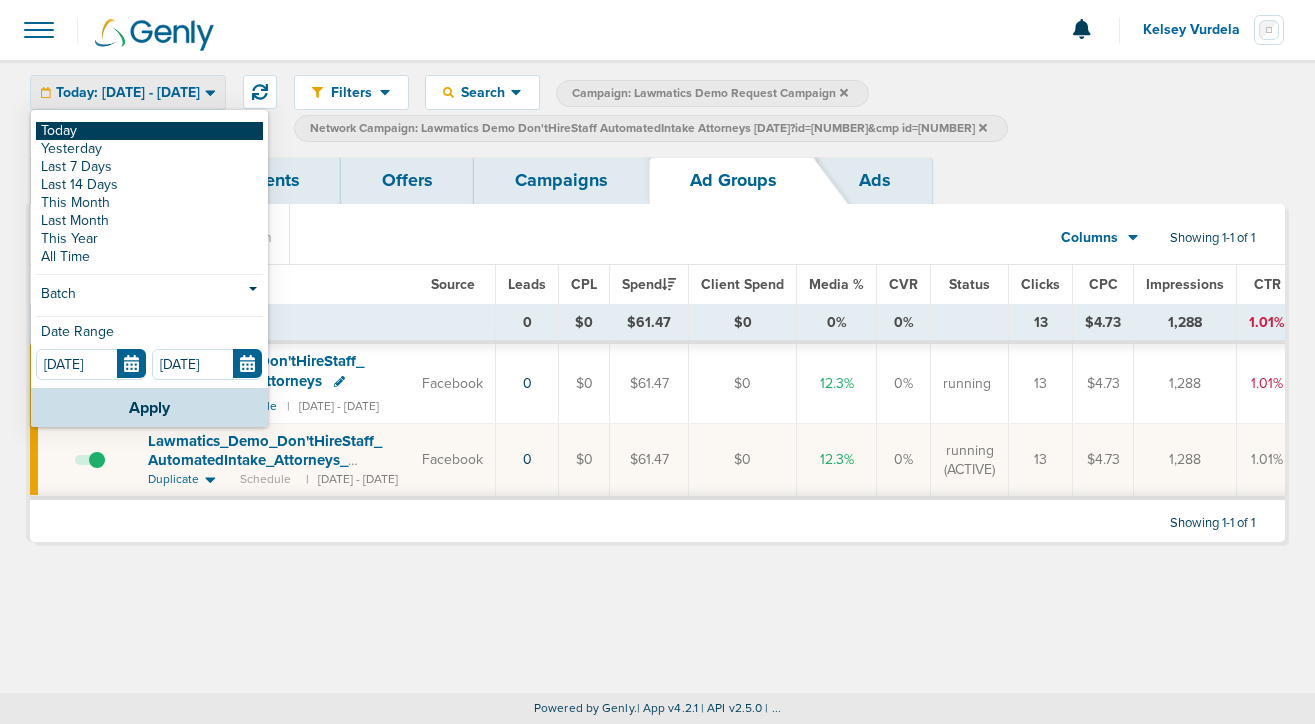 click on "Today" at bounding box center (149, 131) 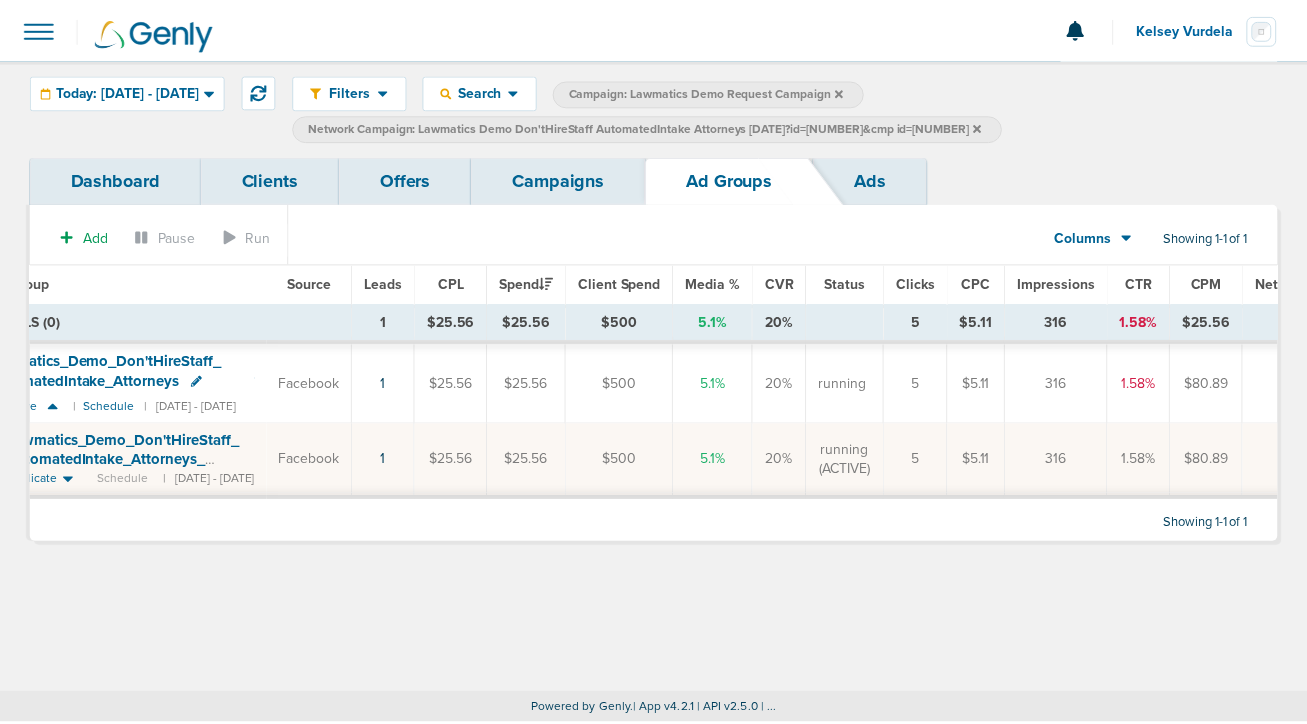 scroll, scrollTop: 0, scrollLeft: 0, axis: both 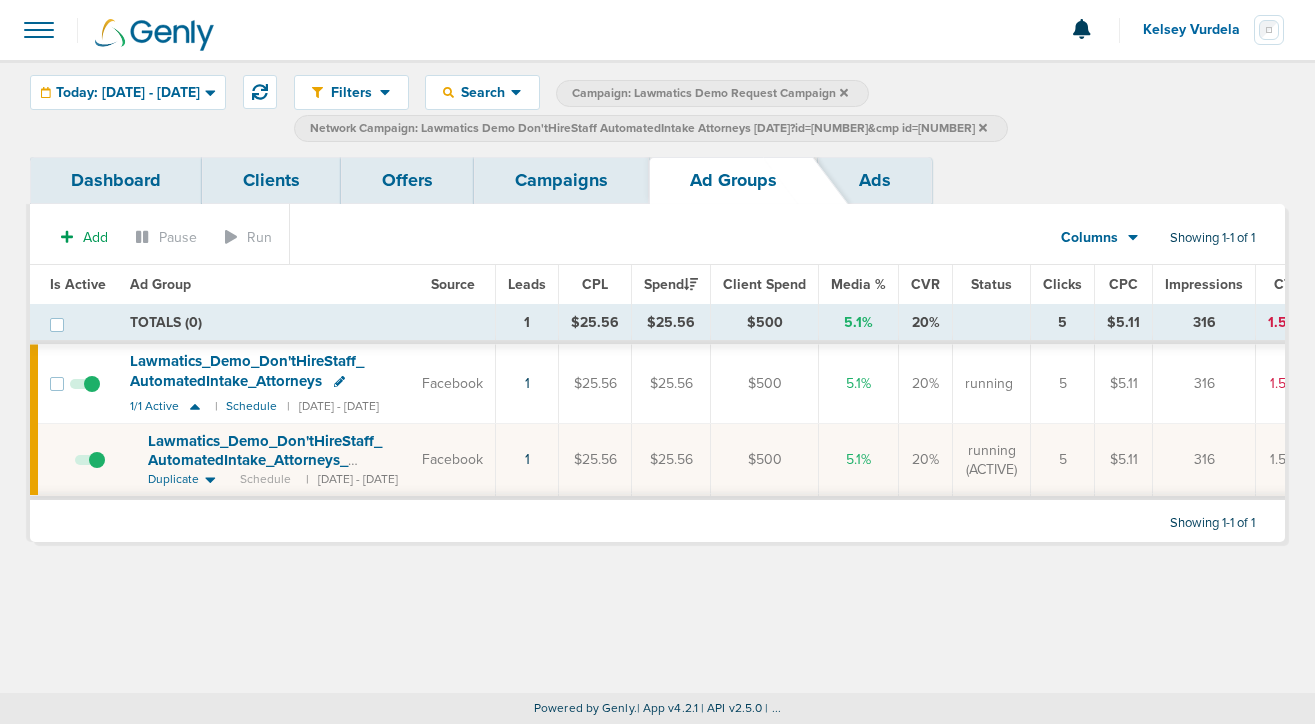 click on "Lawmatics_ Demo_ Don'tHireStaff_ AutomatedIntake_ Attorneys_ [DATE]?id=[NUMBER]&cmp_ id=[NUMBER]" at bounding box center (265, 470) 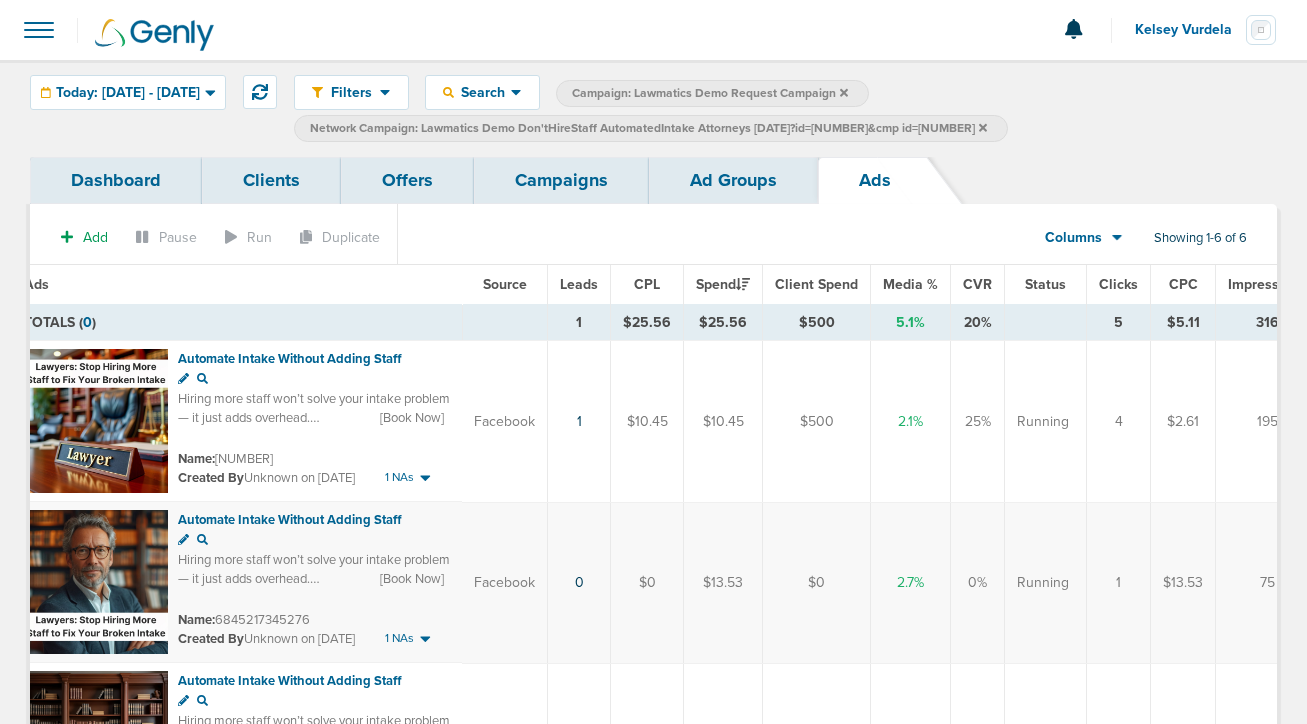 scroll, scrollTop: 0, scrollLeft: 0, axis: both 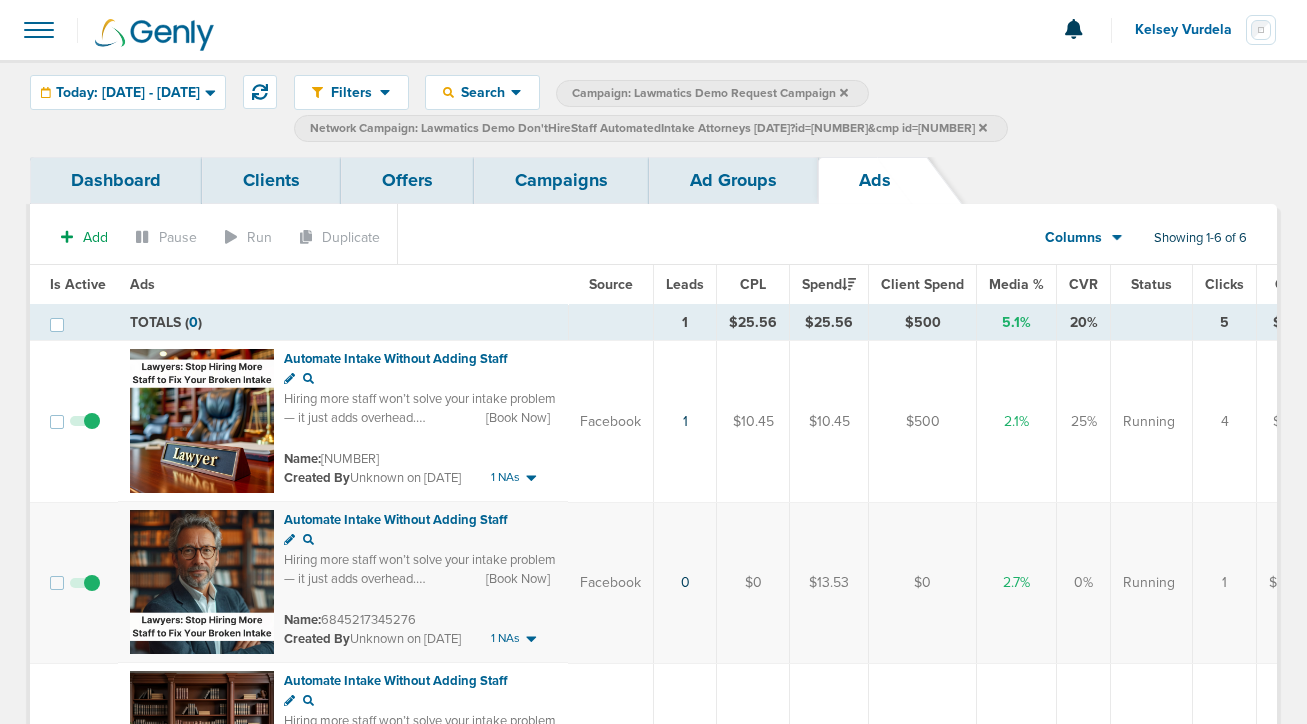 click on "Ad Groups" at bounding box center (733, 180) 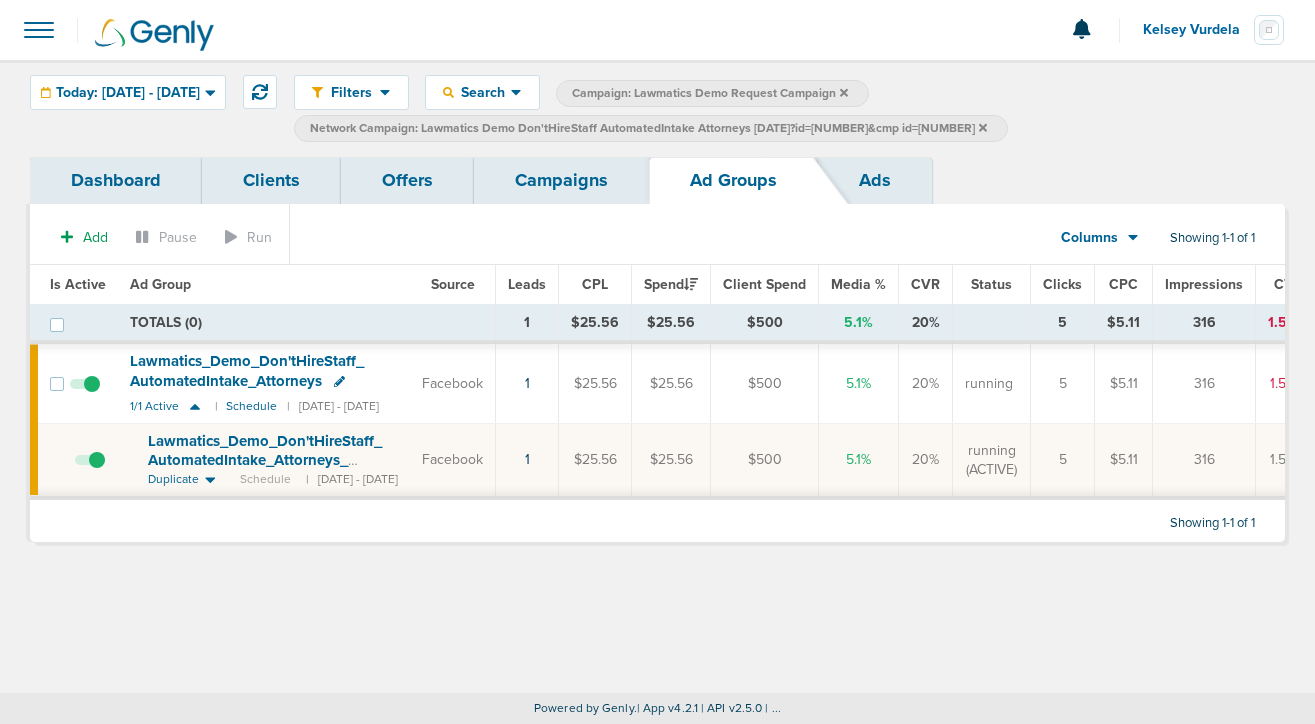 click on "Campaigns" at bounding box center [561, 180] 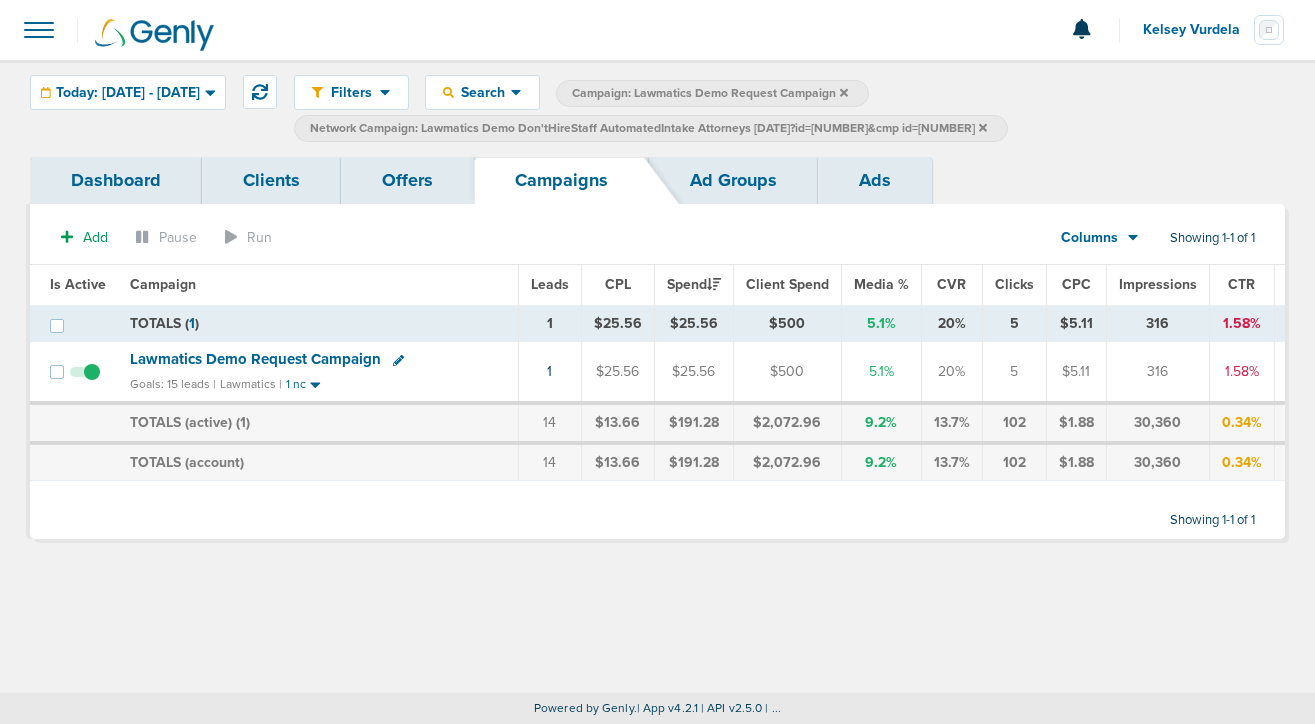 click 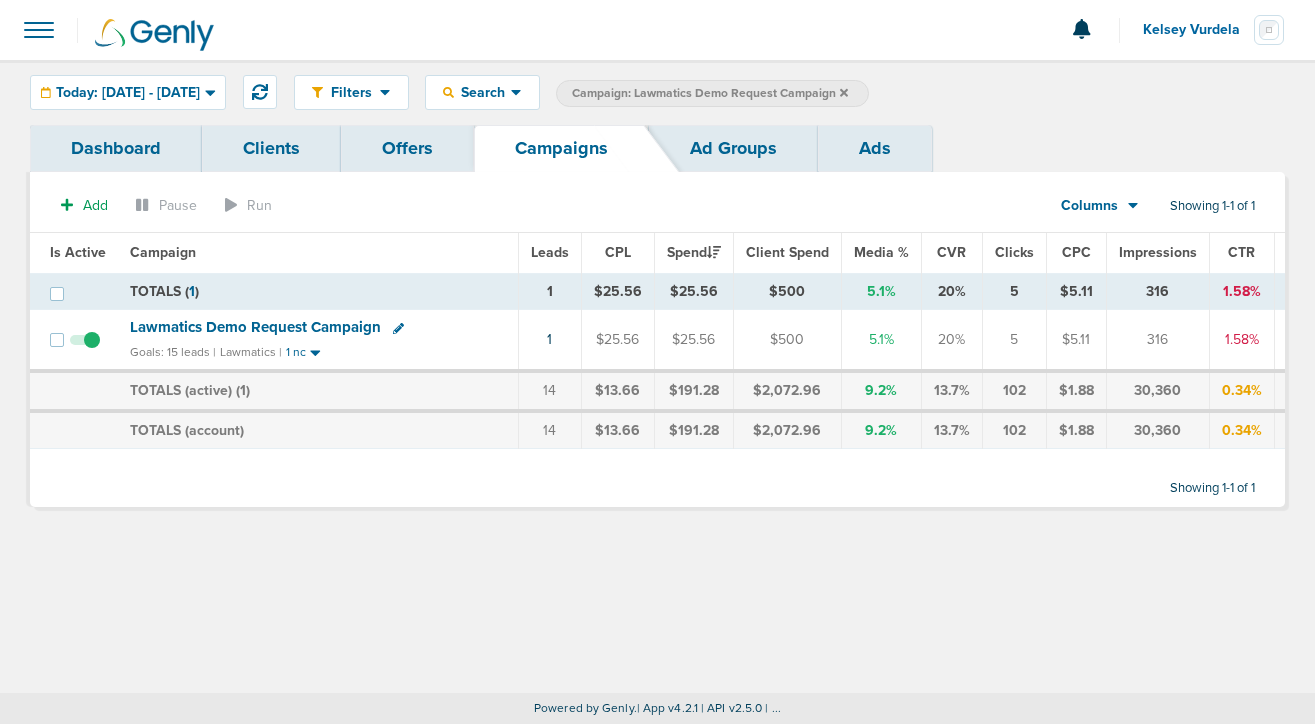 click 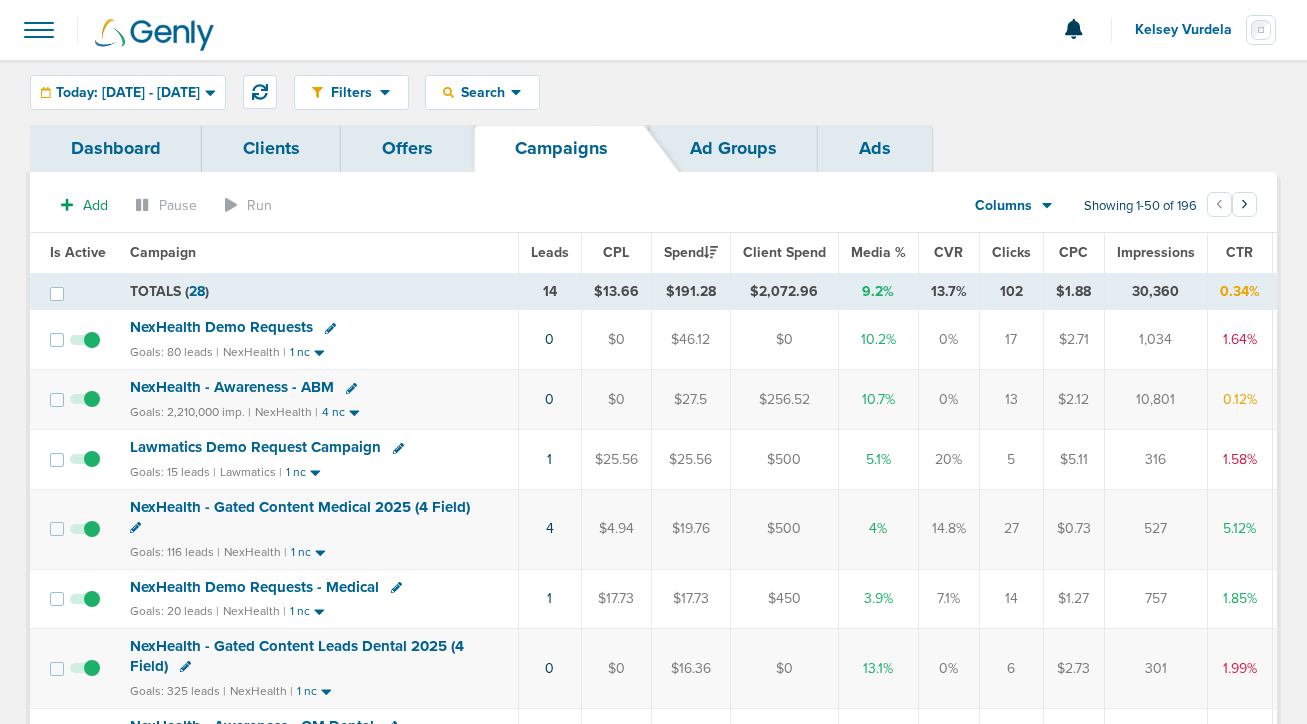 click on "NexHealth Demo Requests" at bounding box center (221, 327) 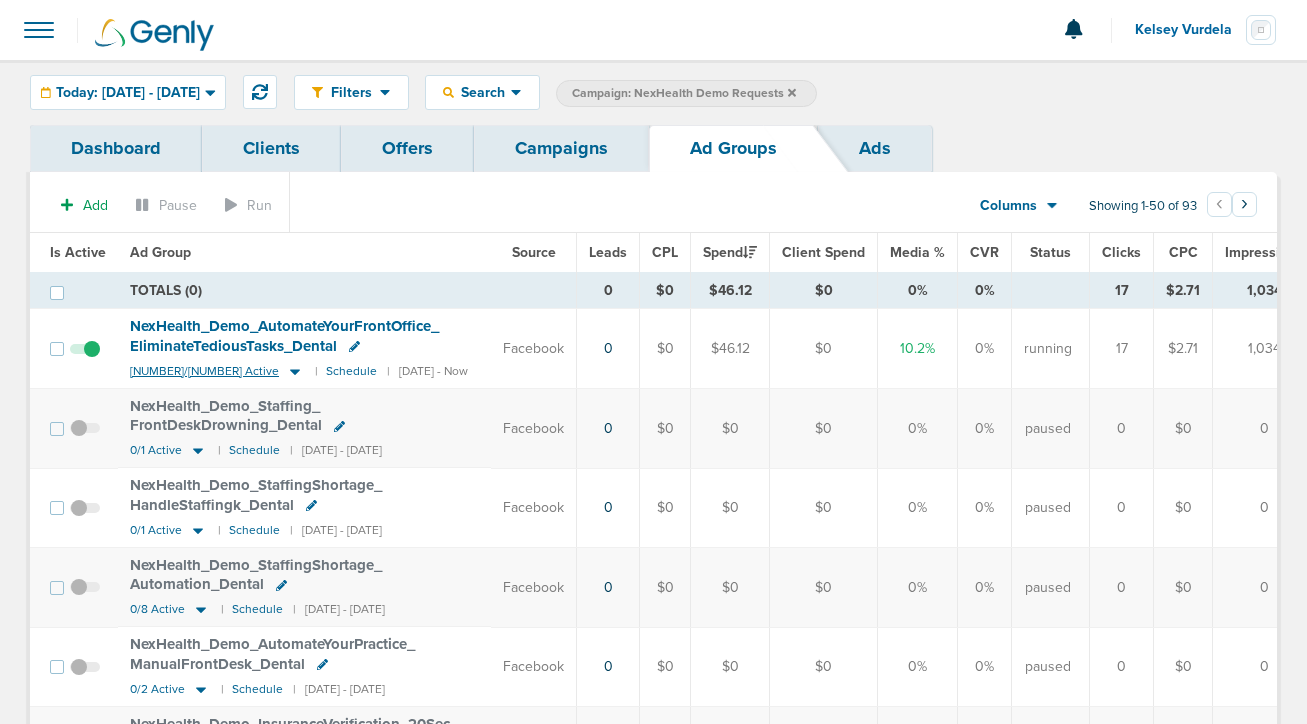 click 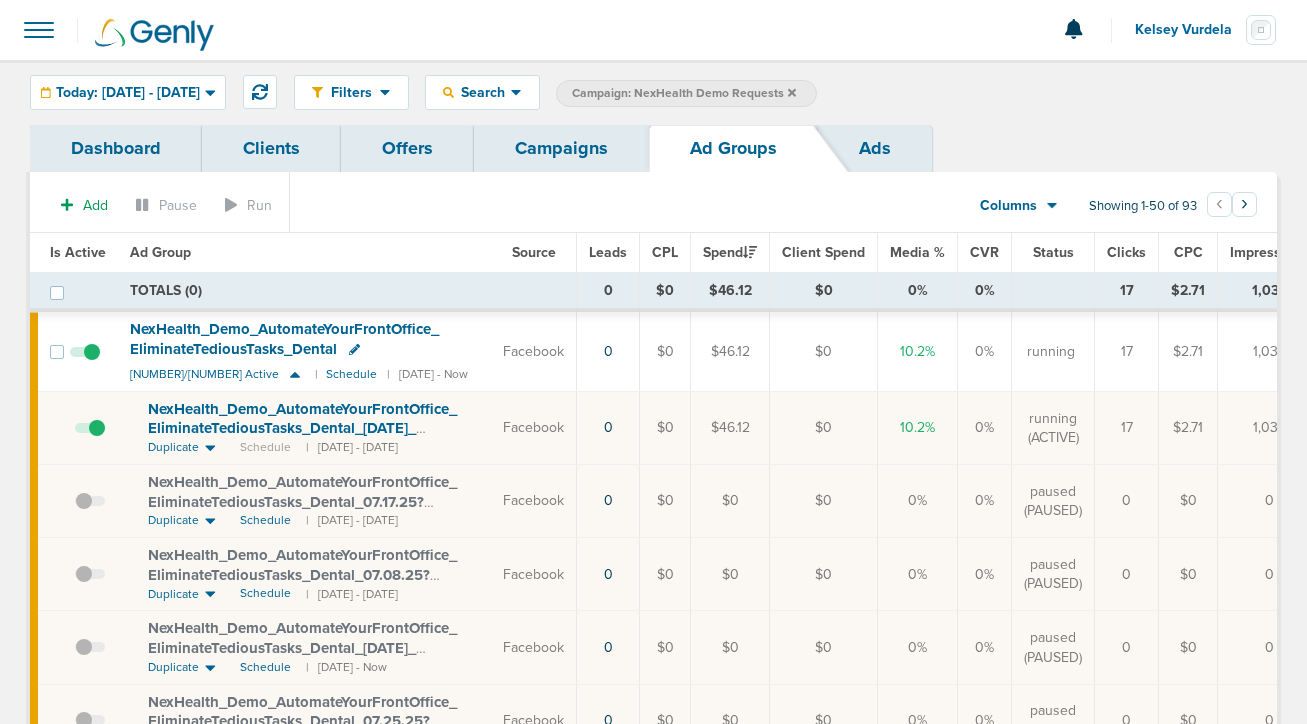 click on "Campaigns" at bounding box center [561, 148] 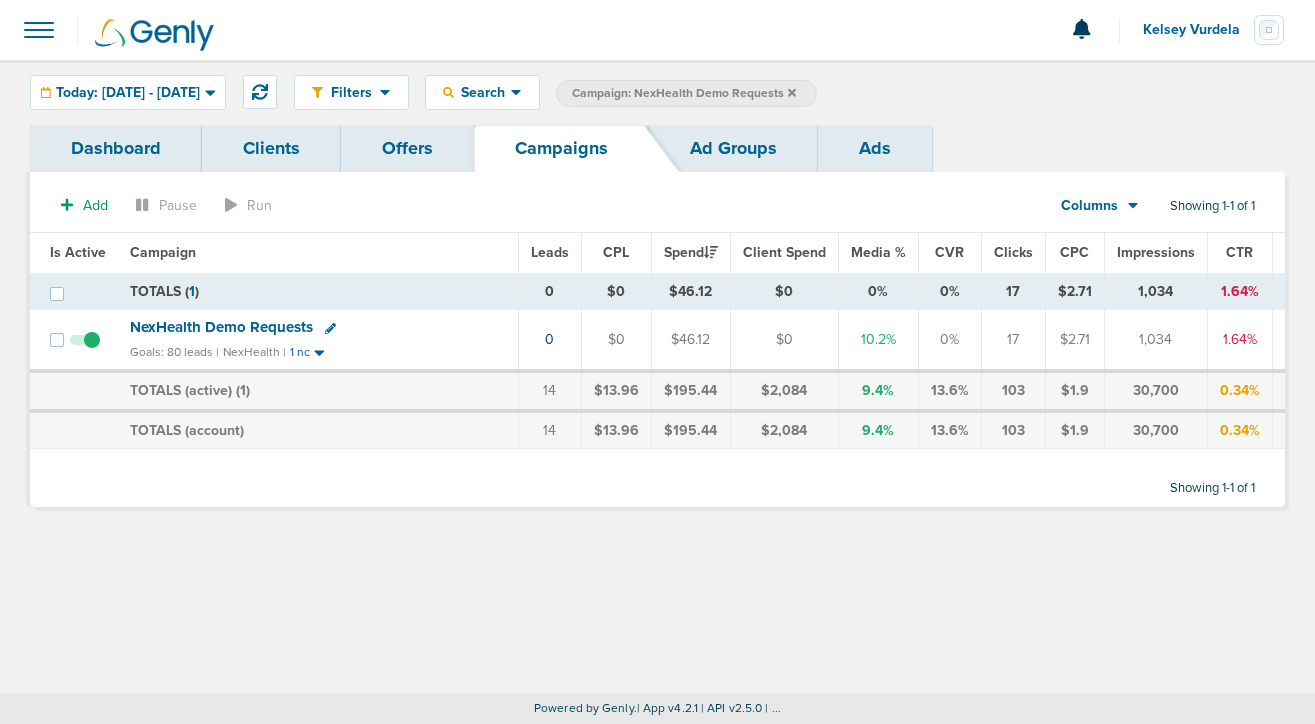 click 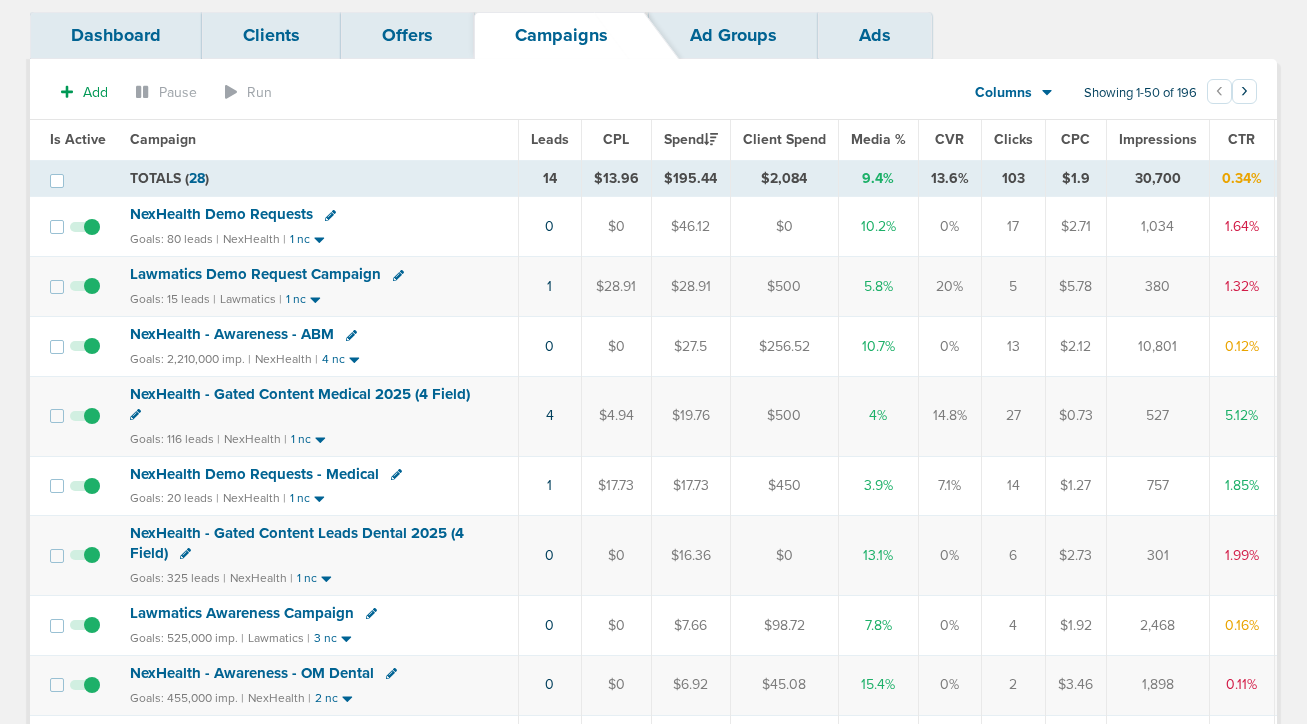 scroll, scrollTop: 115, scrollLeft: 0, axis: vertical 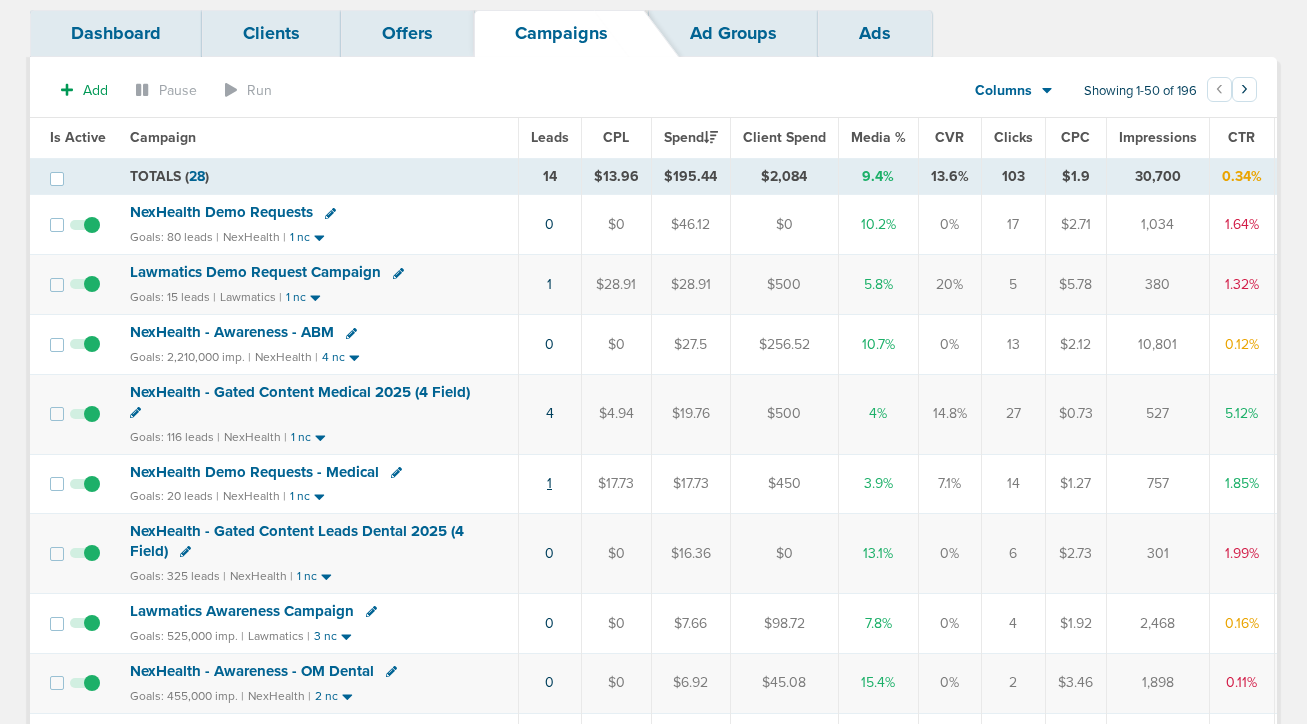 click on "1" at bounding box center [549, 483] 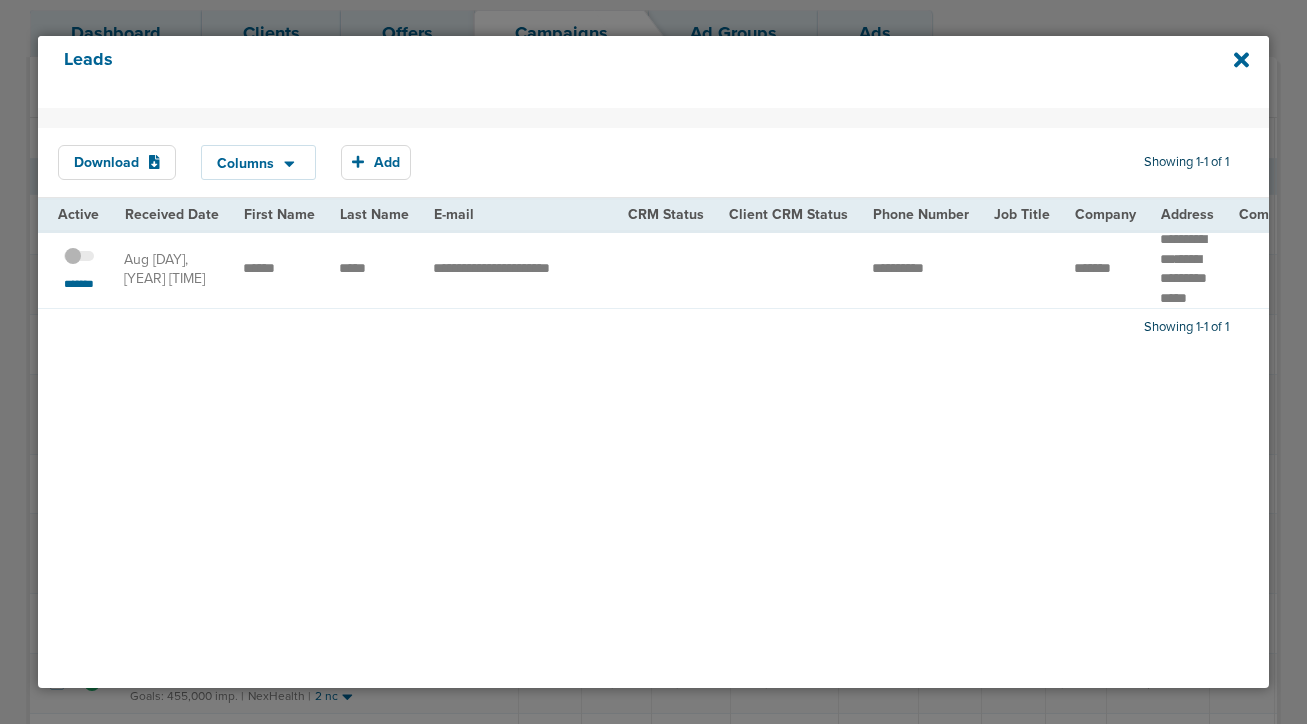 click at bounding box center (79, 266) 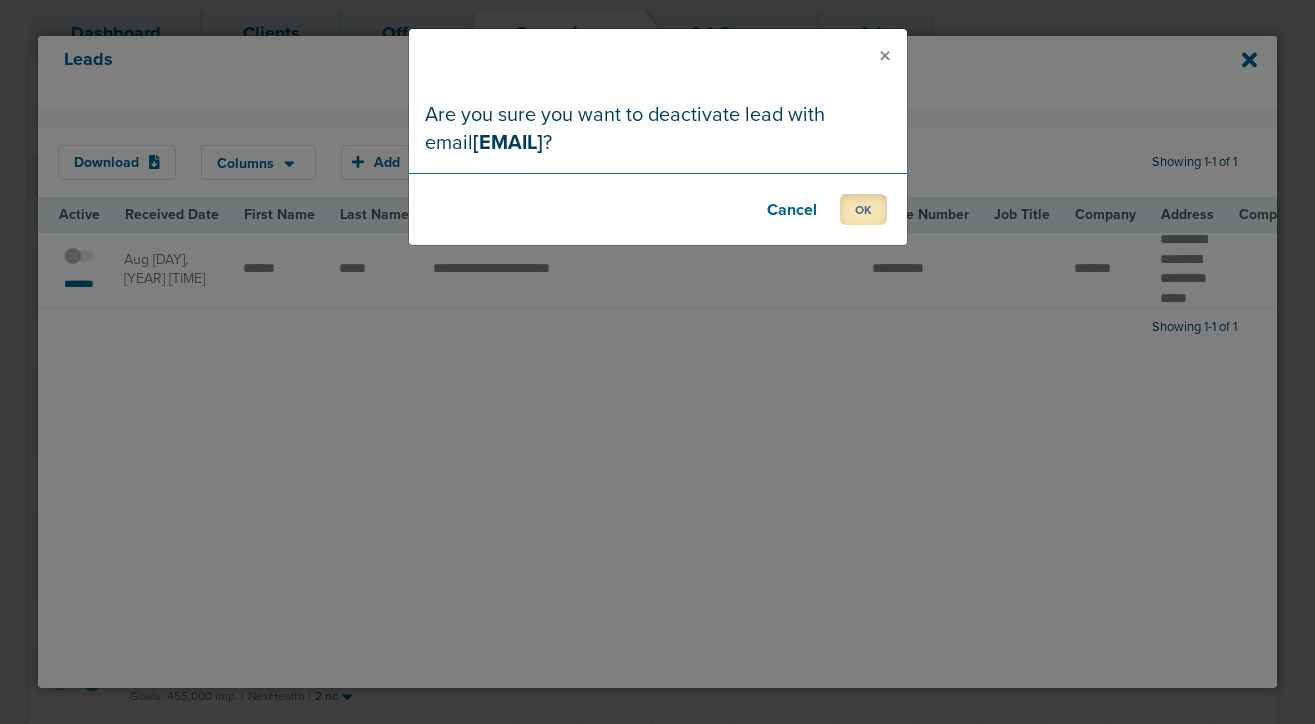 click on "OK" at bounding box center [863, 209] 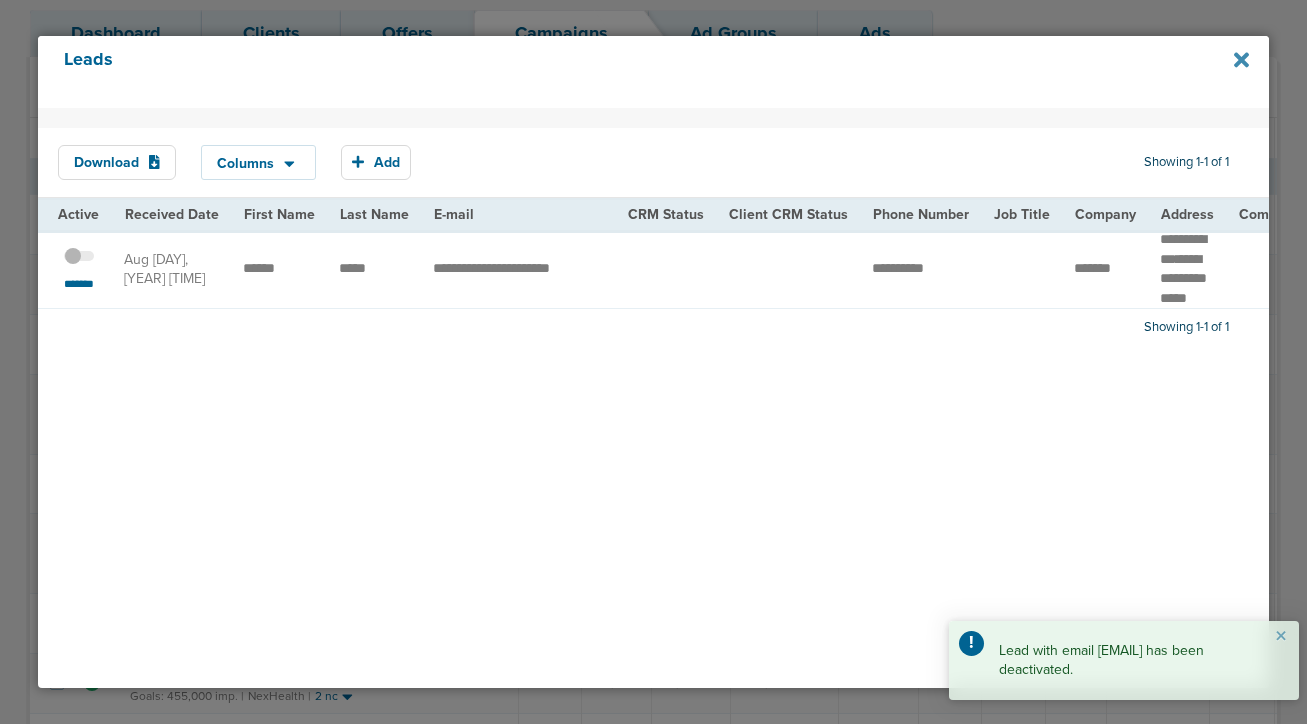 click 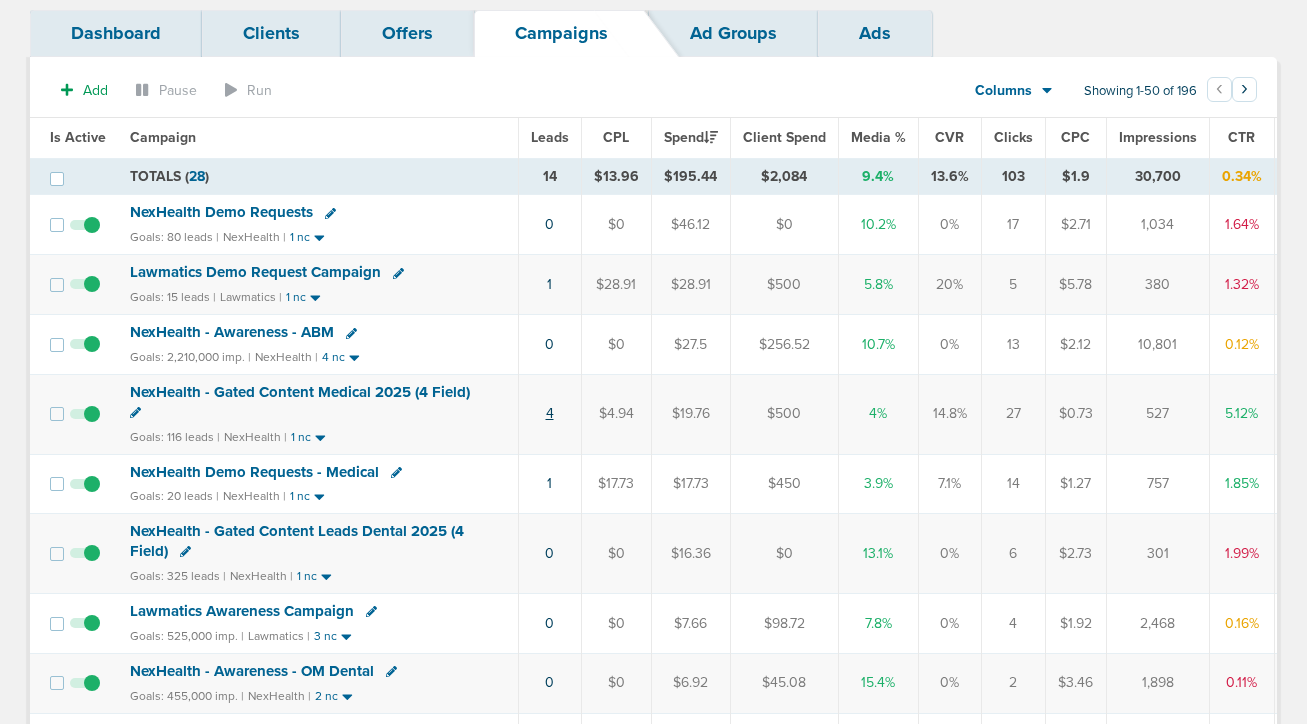 click on "4" at bounding box center [550, 413] 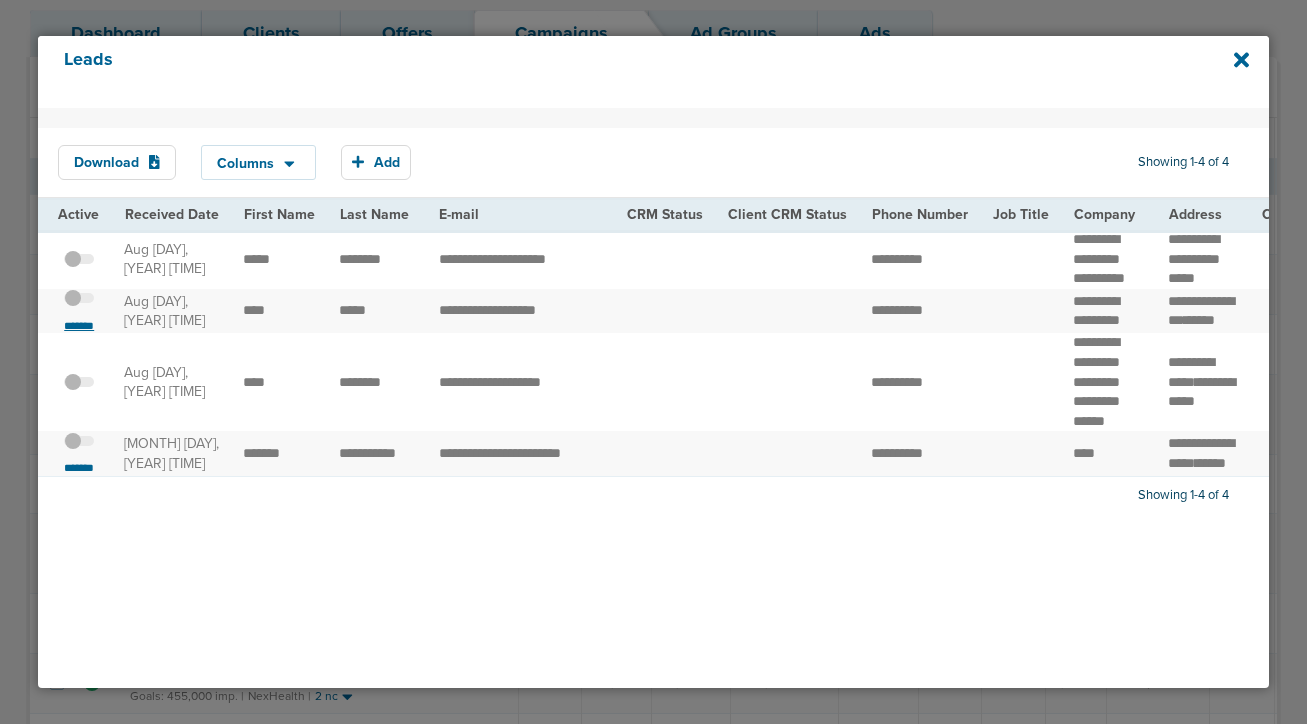 click on "*******" at bounding box center [79, 326] 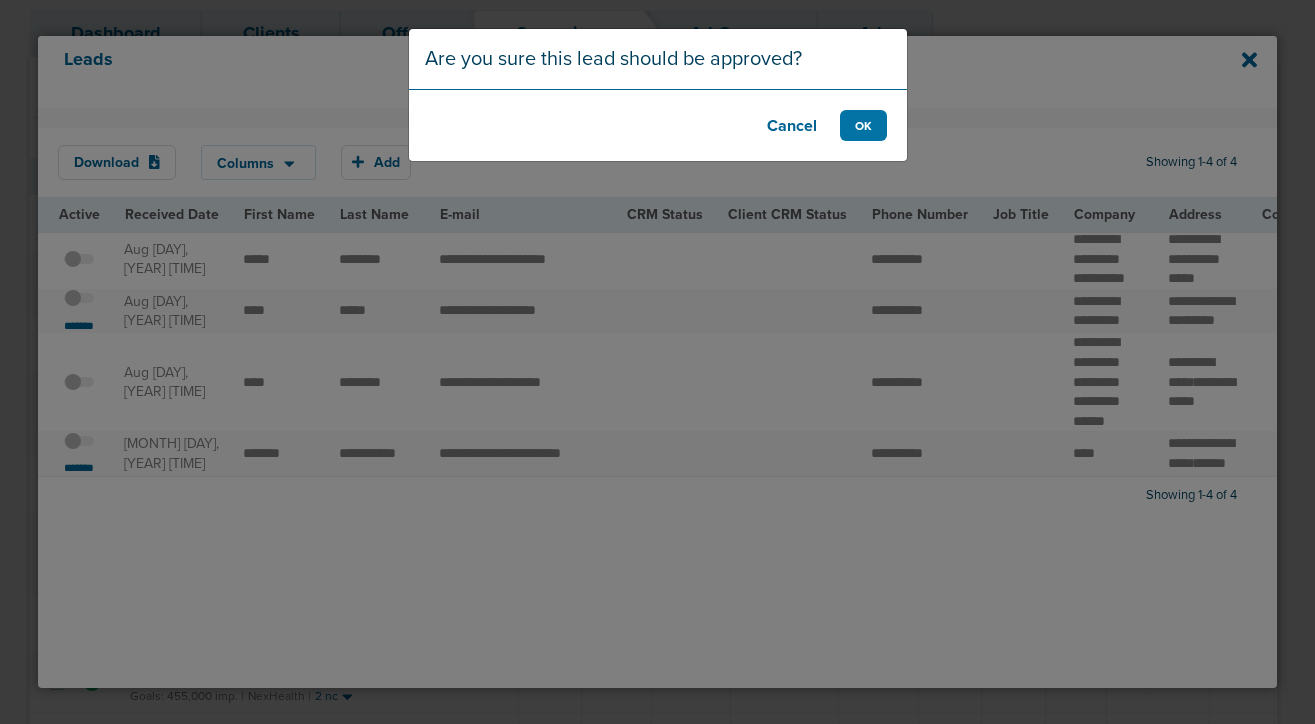 click on "Cancel OK" at bounding box center (658, 125) 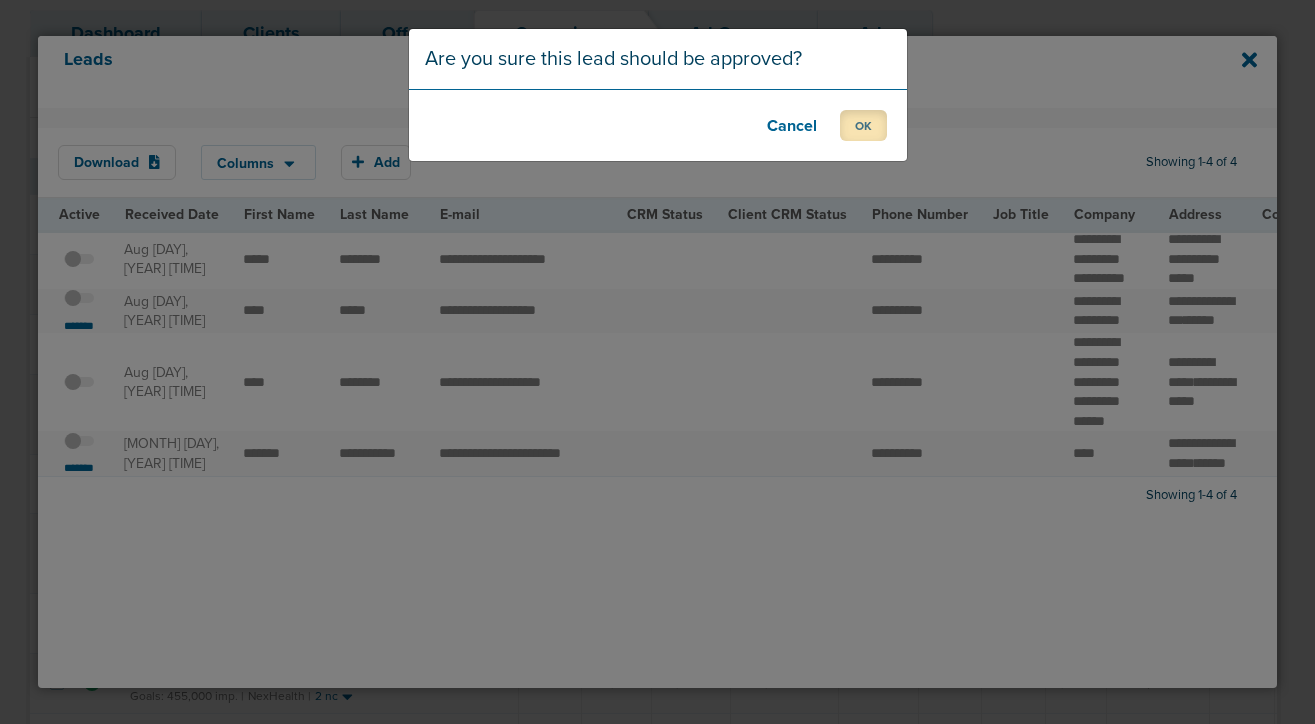 click on "OK" at bounding box center [863, 125] 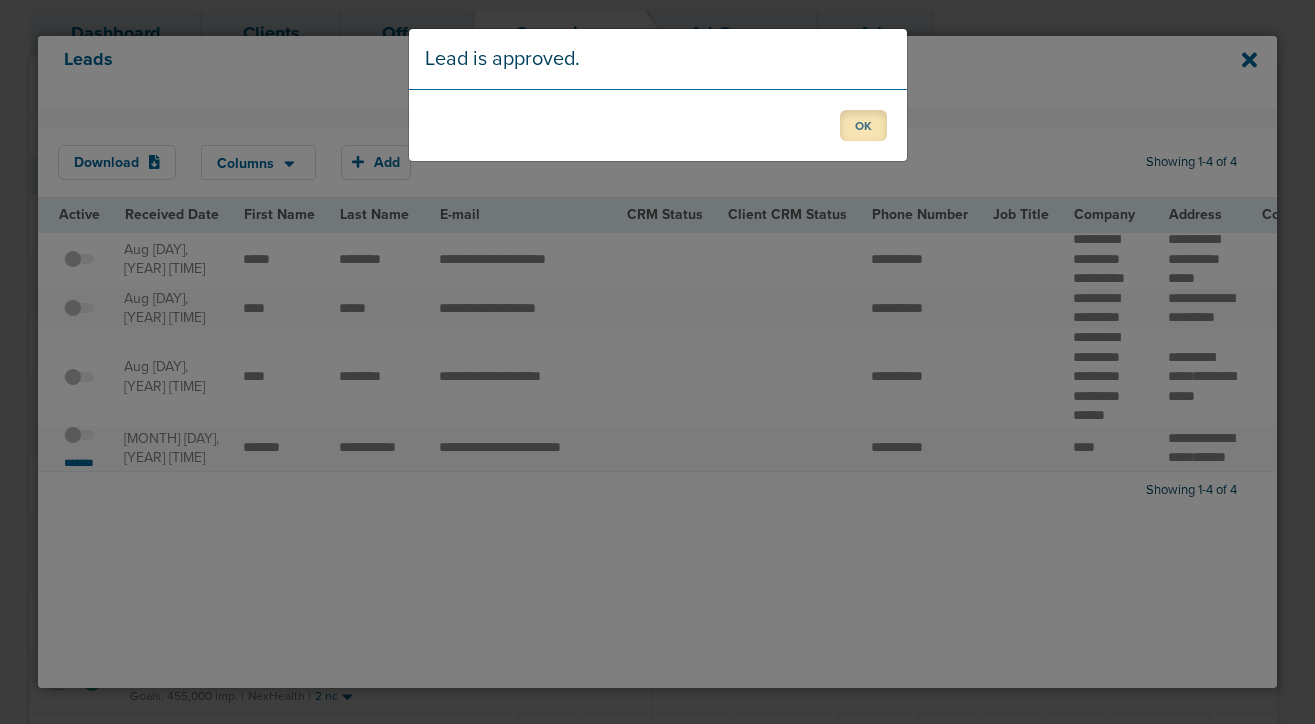 click on "OK" at bounding box center [863, 125] 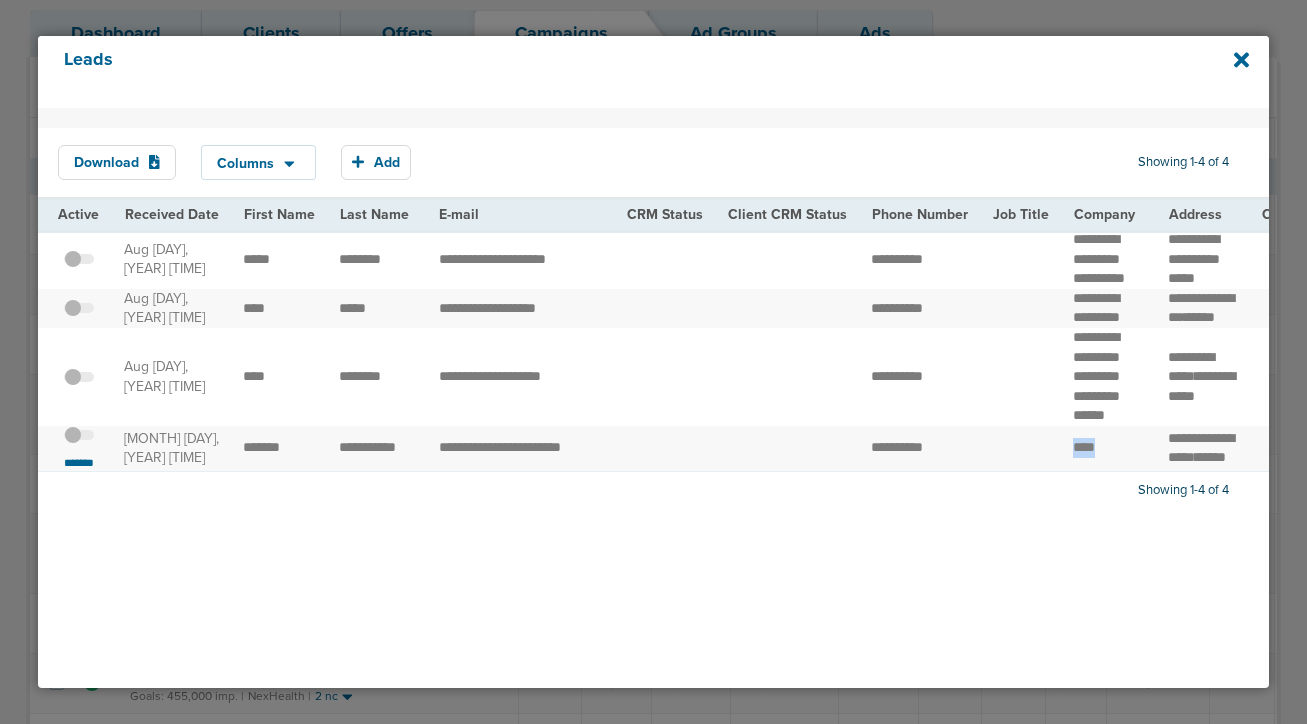 drag, startPoint x: 1092, startPoint y: 506, endPoint x: 1060, endPoint y: 499, distance: 32.75668 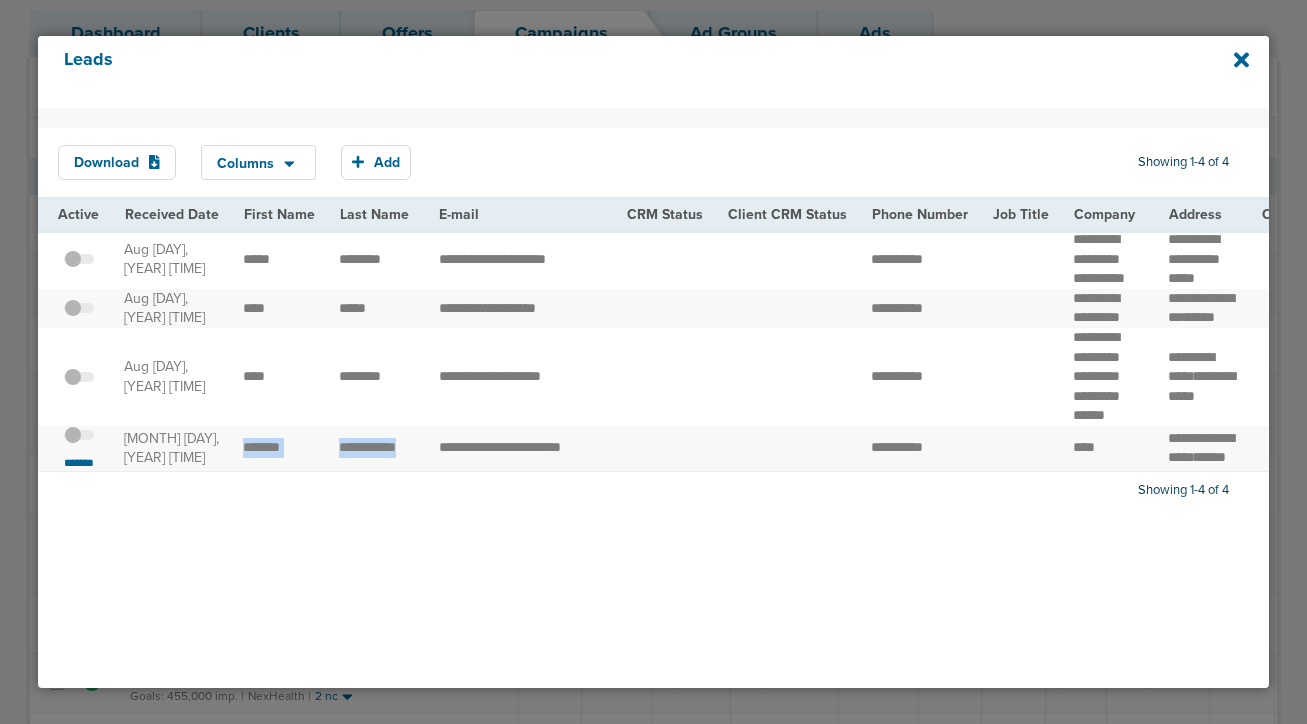 drag, startPoint x: 413, startPoint y: 512, endPoint x: 230, endPoint y: 515, distance: 183.02458 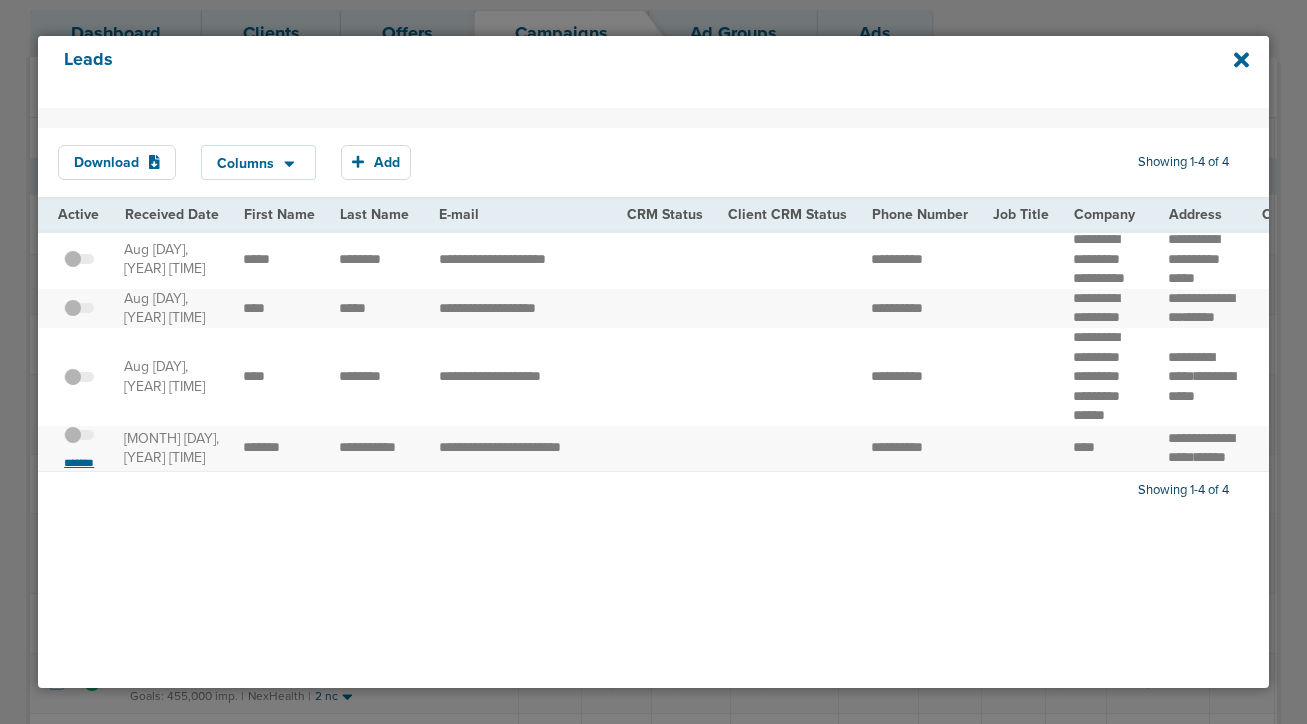 click on "*******" at bounding box center [79, 463] 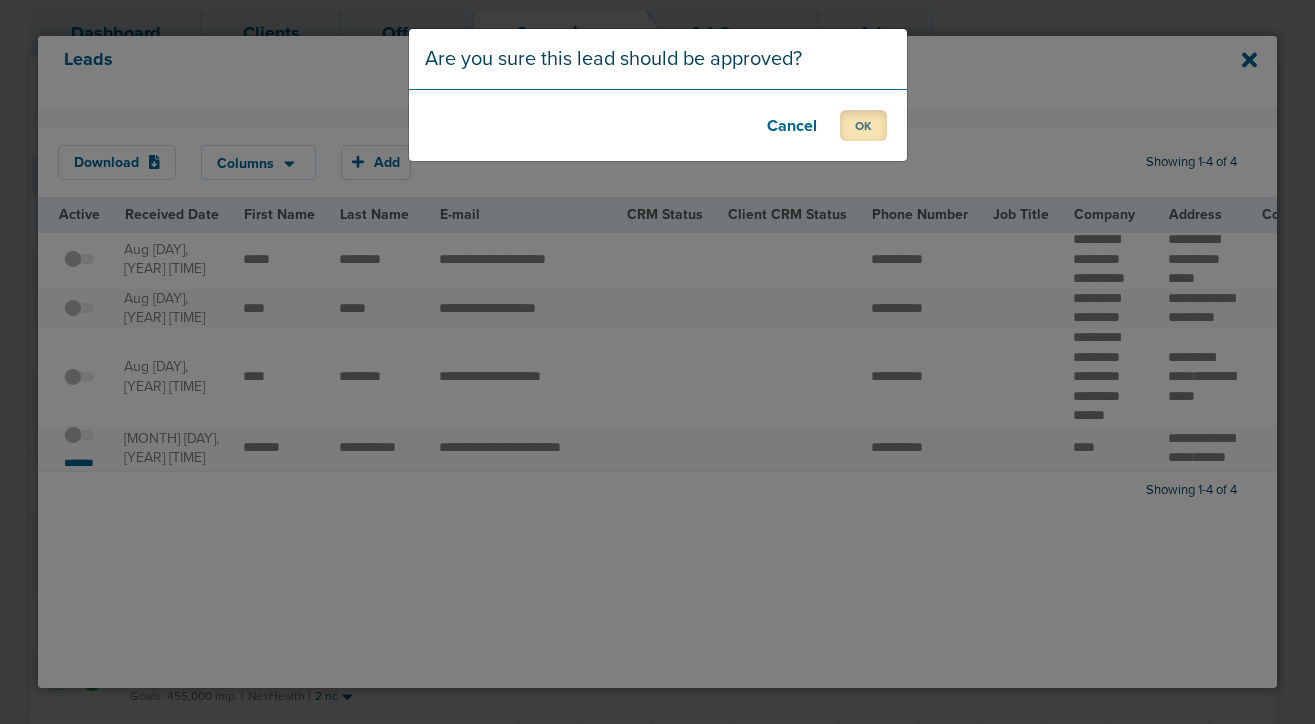 click on "OK" at bounding box center (863, 125) 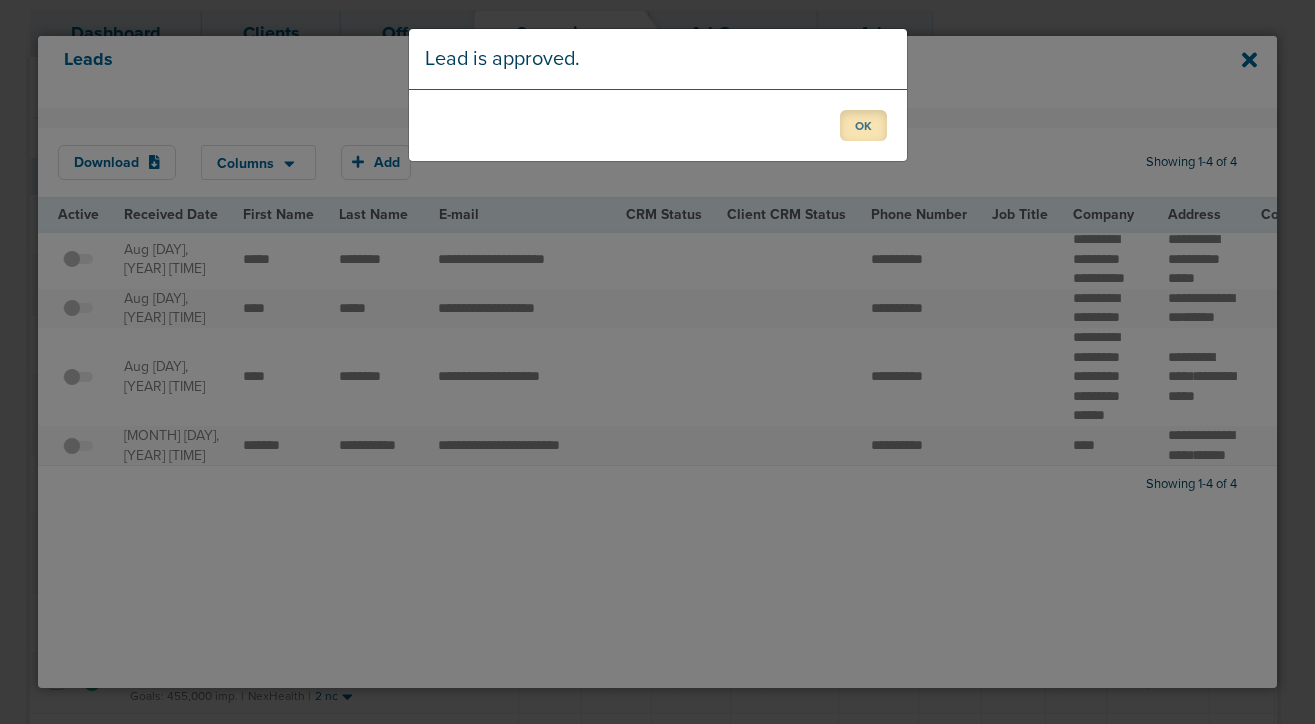 click on "OK" at bounding box center (863, 125) 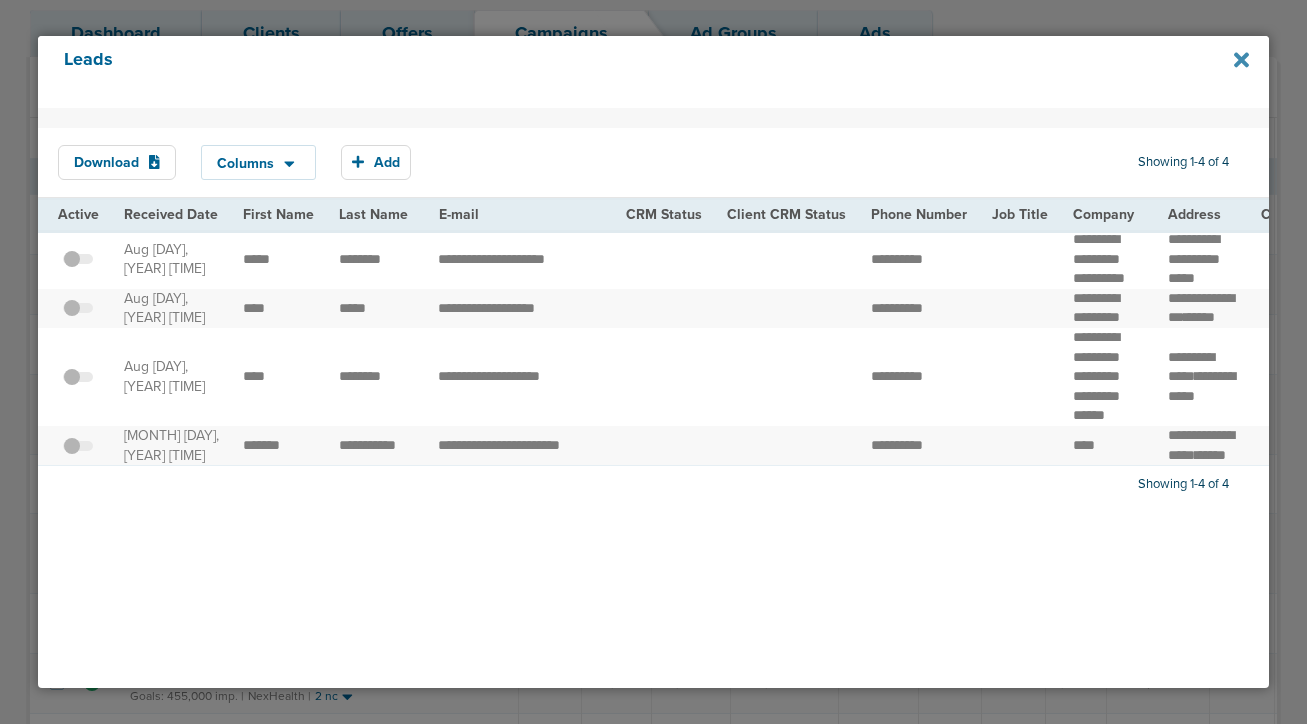 click 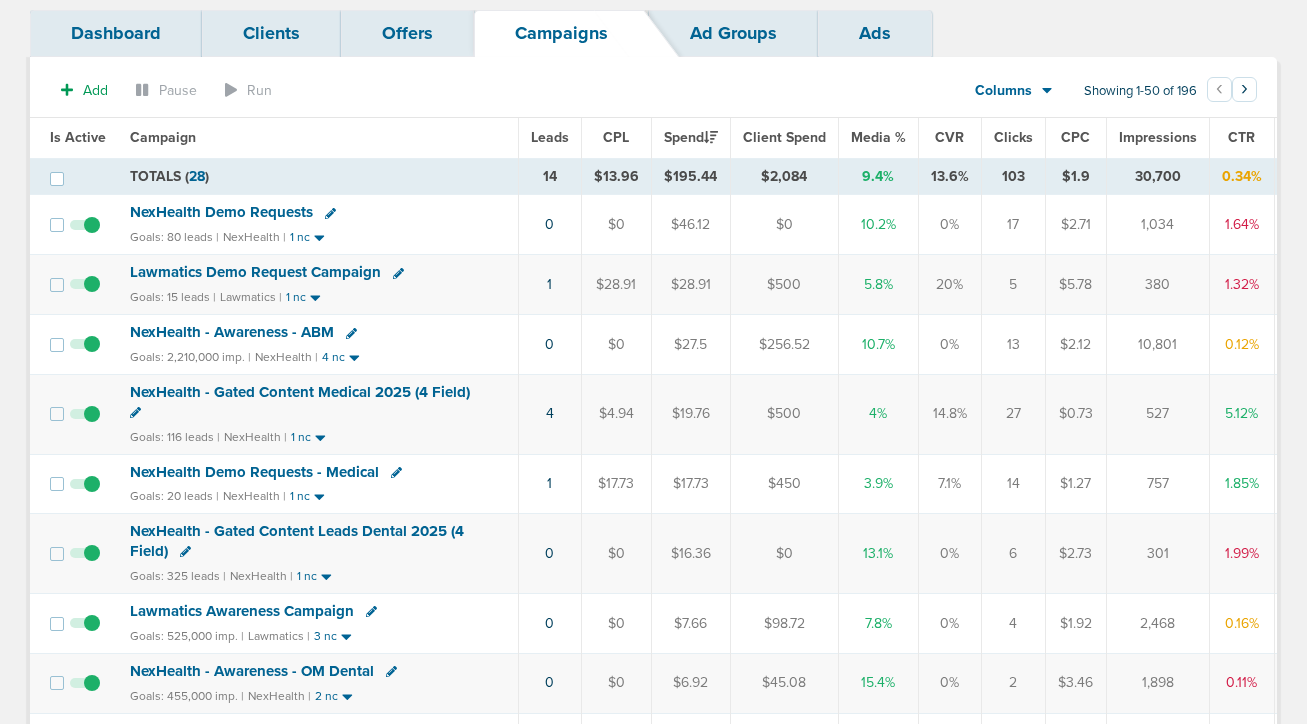 scroll, scrollTop: 0, scrollLeft: 0, axis: both 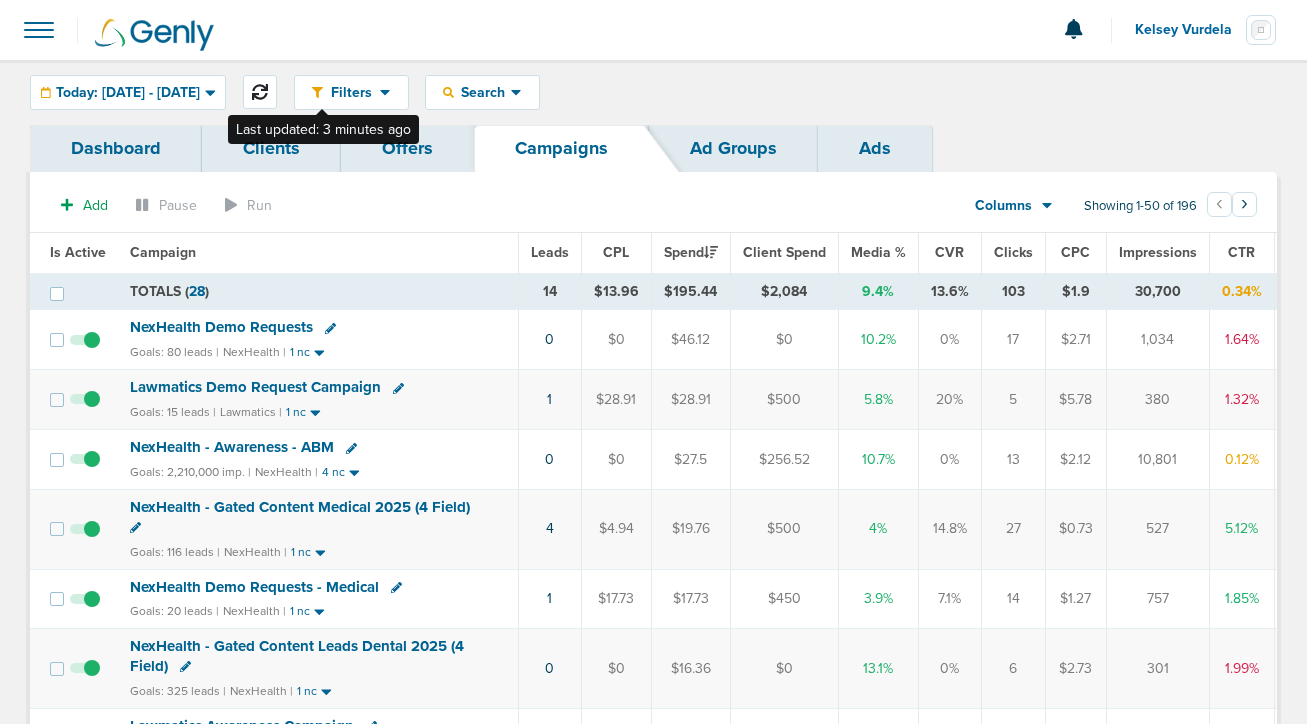click 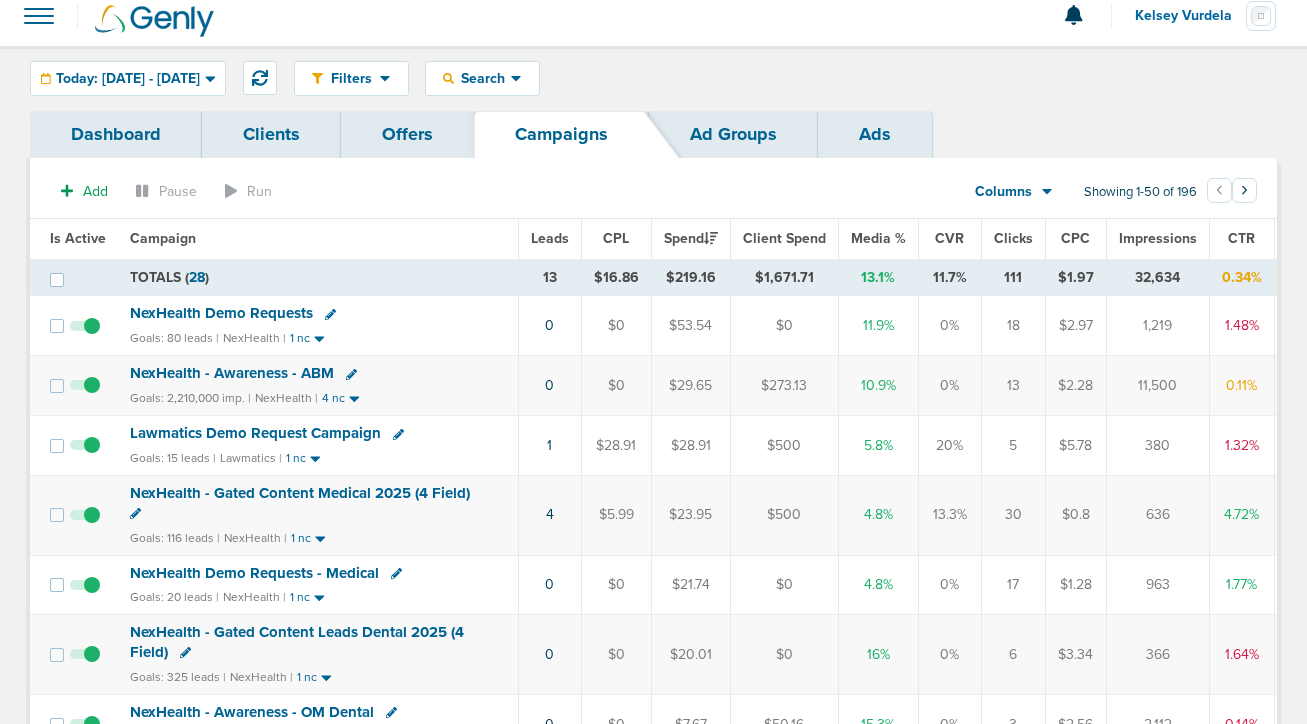 scroll, scrollTop: 0, scrollLeft: 0, axis: both 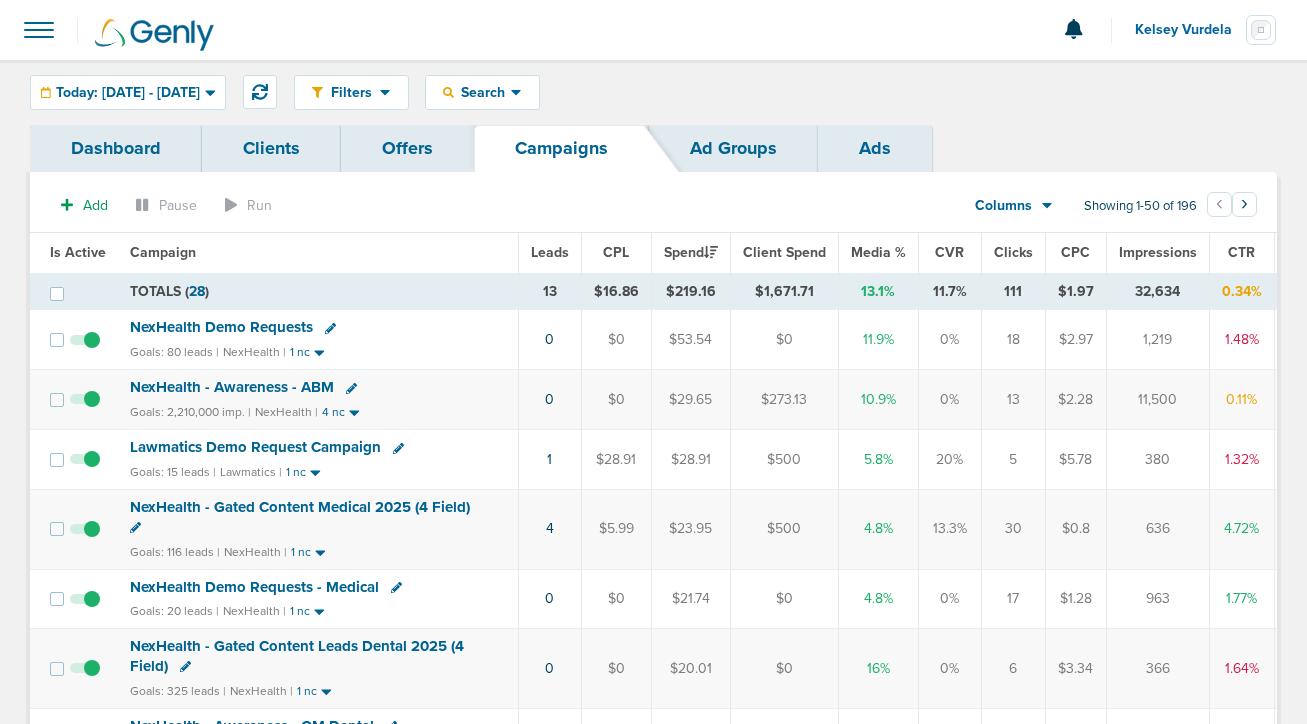 click on "NexHealth Demo Requests" at bounding box center (221, 327) 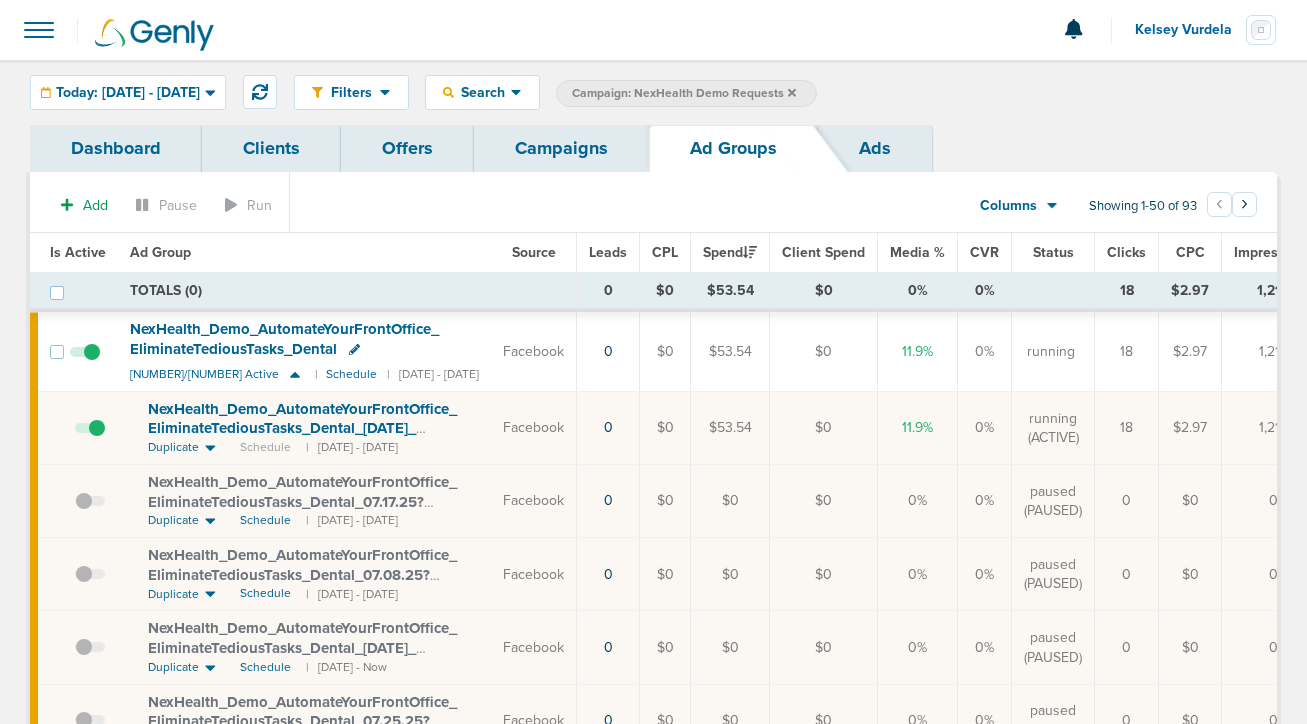 click on "NexHealth_ Demo_ AutomateYourFrontOffice_ EliminateTediousTasks_ Dental_ [DATE]_ newaudience?id=[NUMBER]&cmp_ id=[NUMBER]" at bounding box center [302, 438] 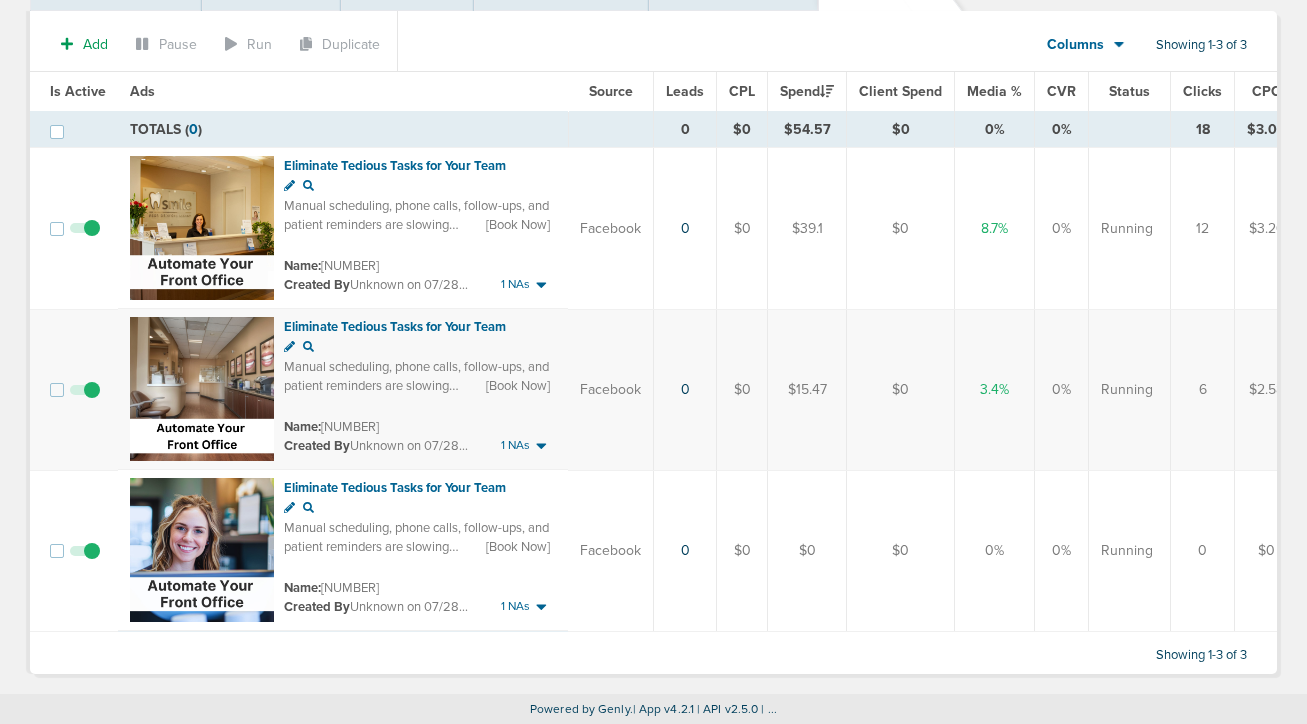 scroll, scrollTop: 201, scrollLeft: 0, axis: vertical 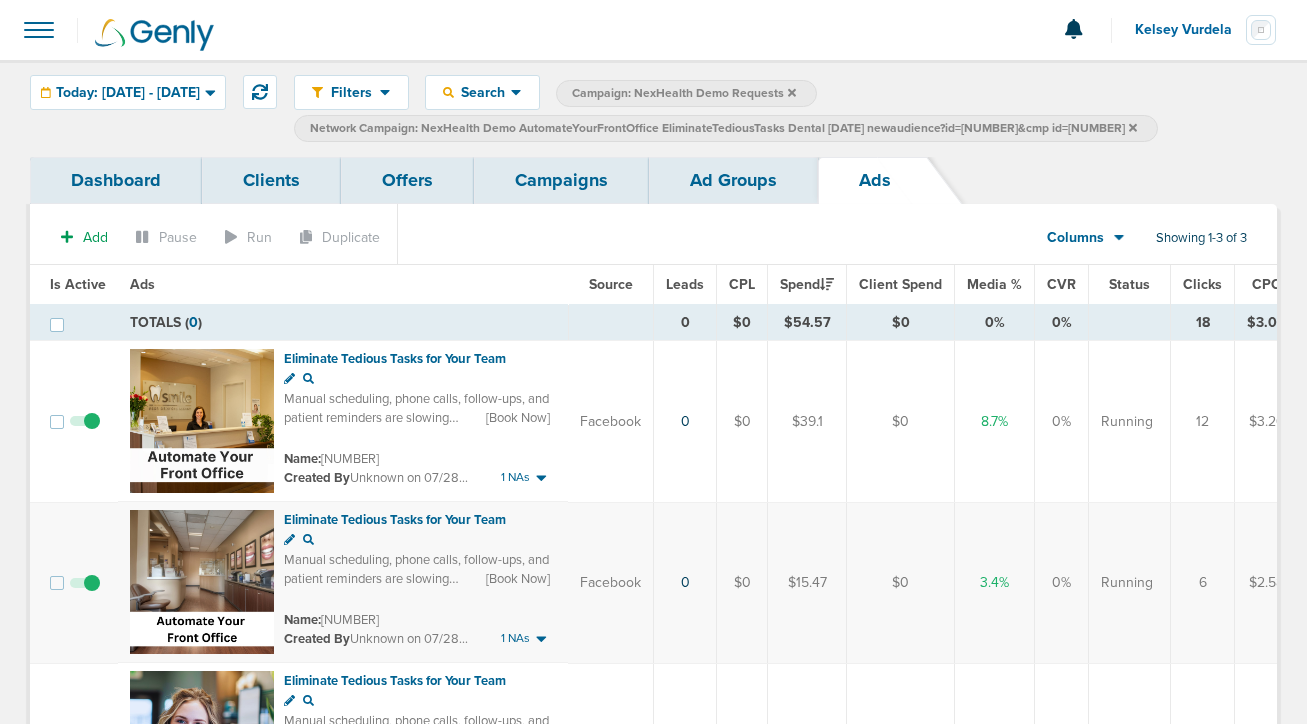 click on "Campaigns" at bounding box center [561, 180] 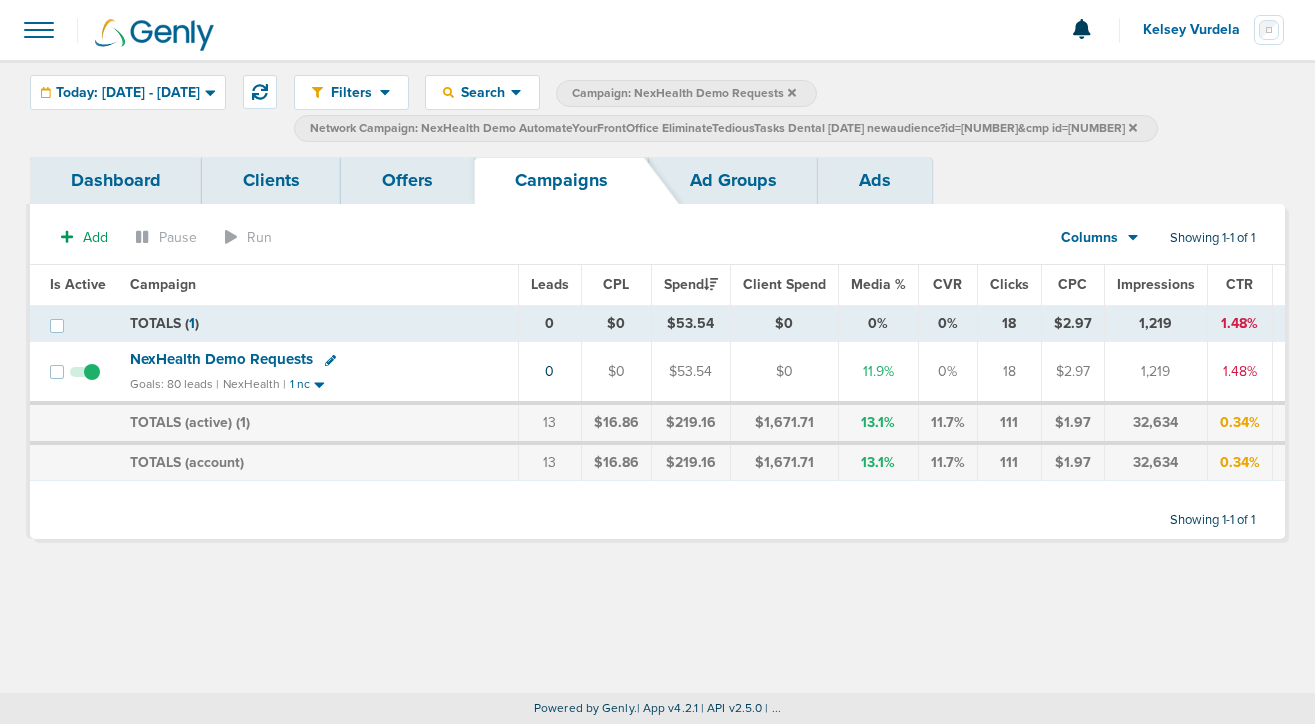 click on "Ad Groups" at bounding box center (733, 180) 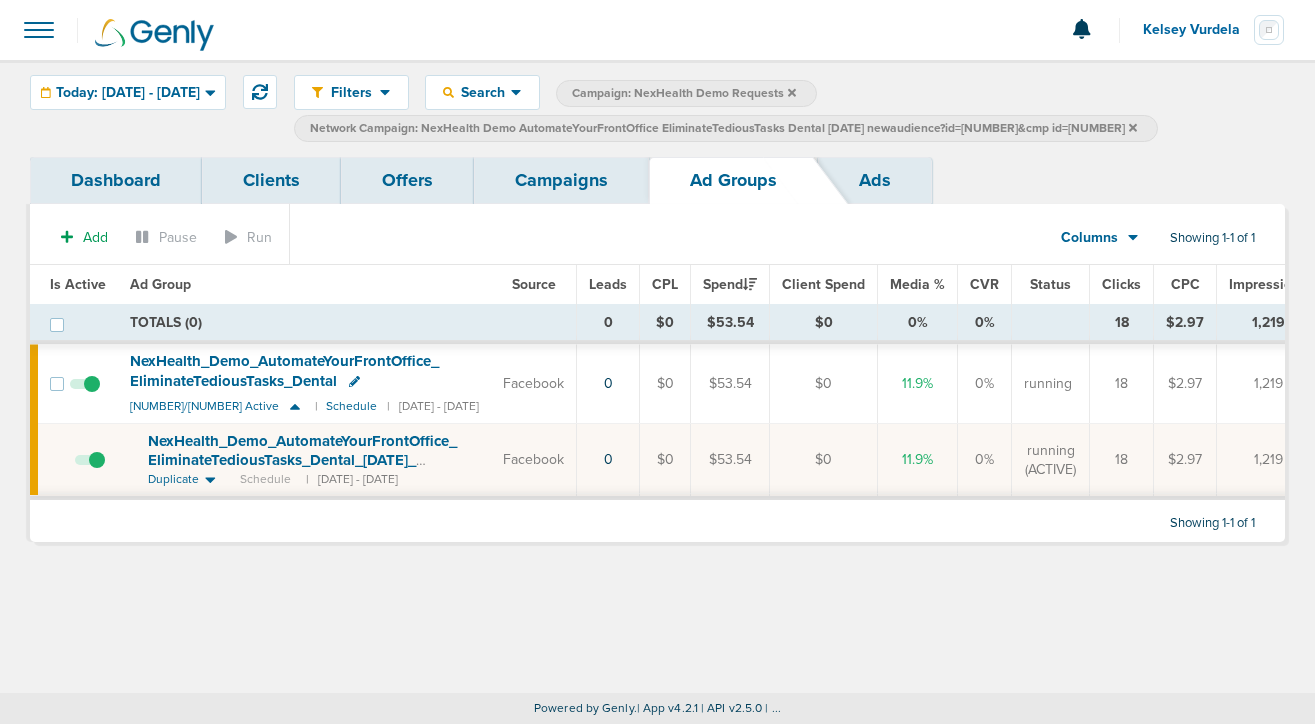 click 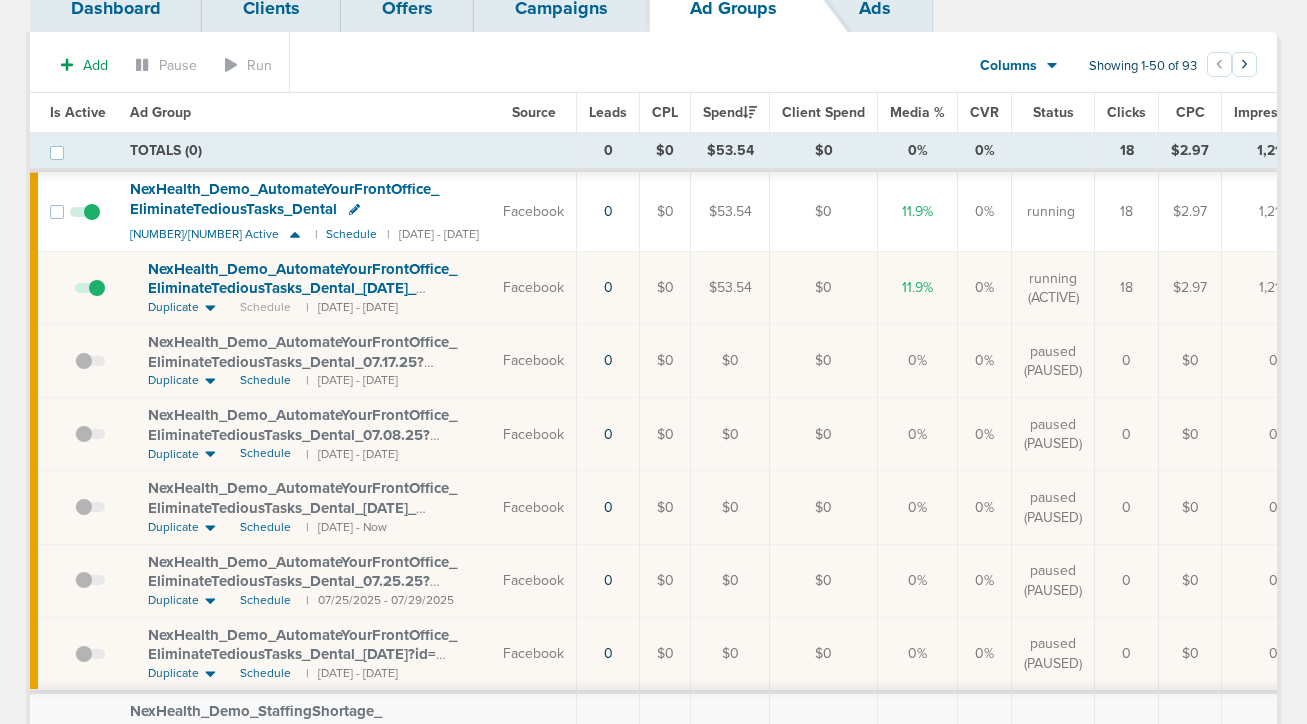 scroll, scrollTop: 137, scrollLeft: 0, axis: vertical 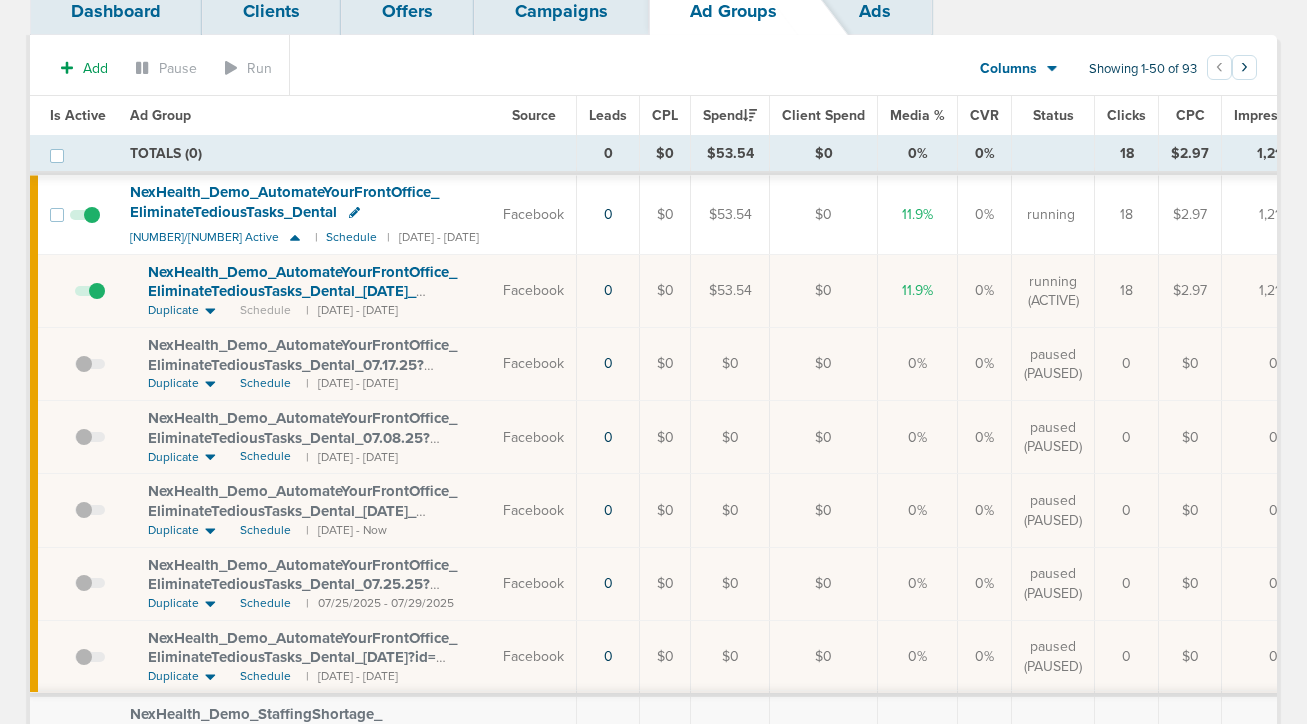 click at bounding box center [90, 301] 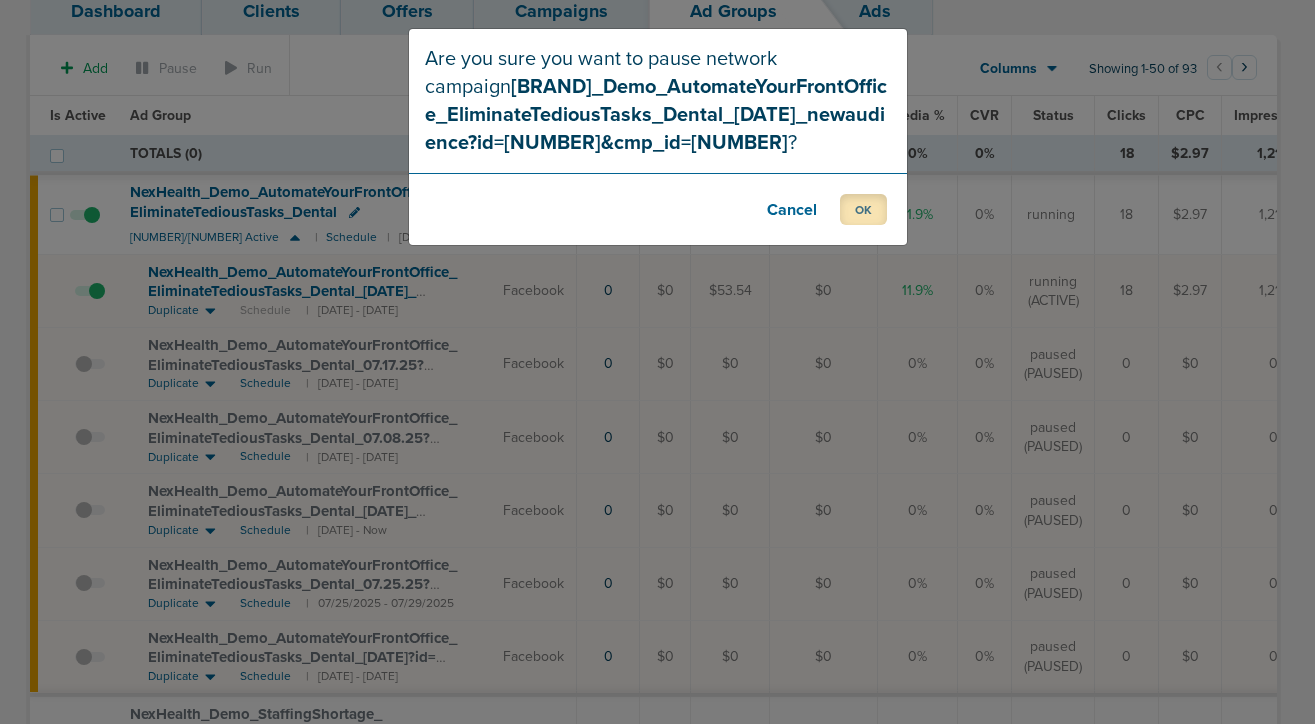 click on "OK" at bounding box center (863, 209) 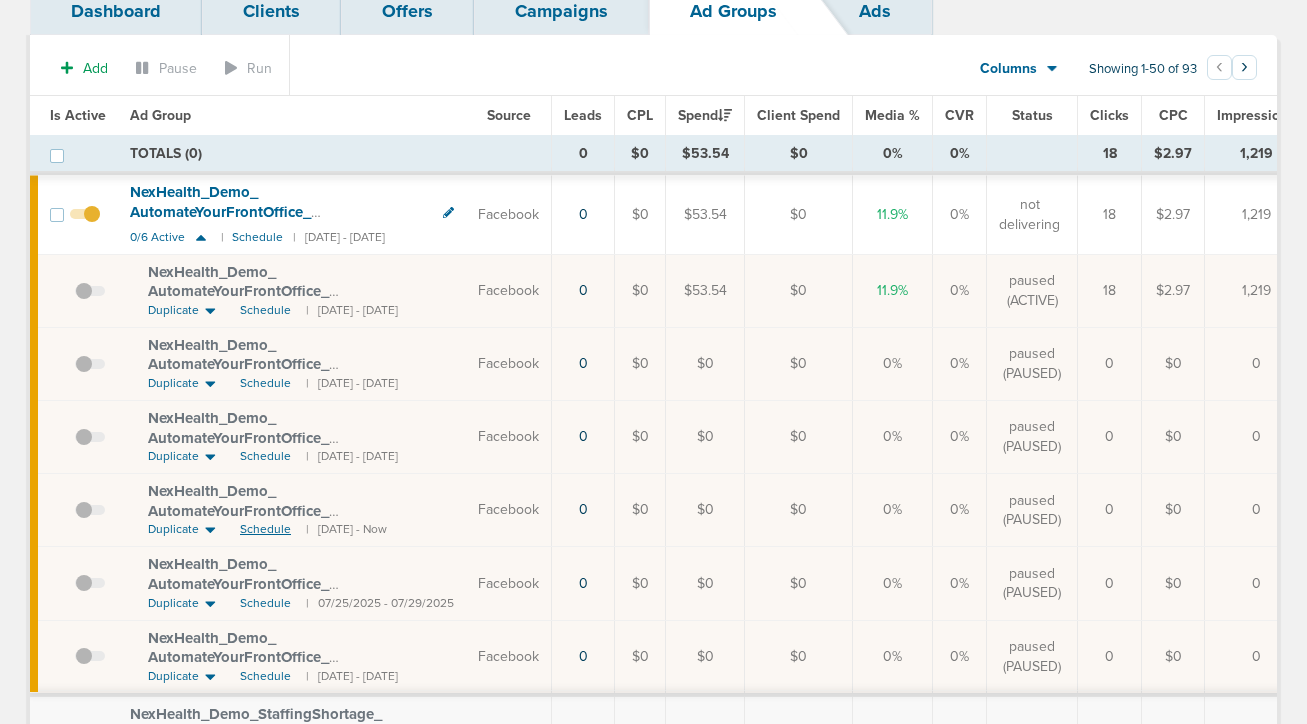 click on "Schedule" at bounding box center (265, 529) 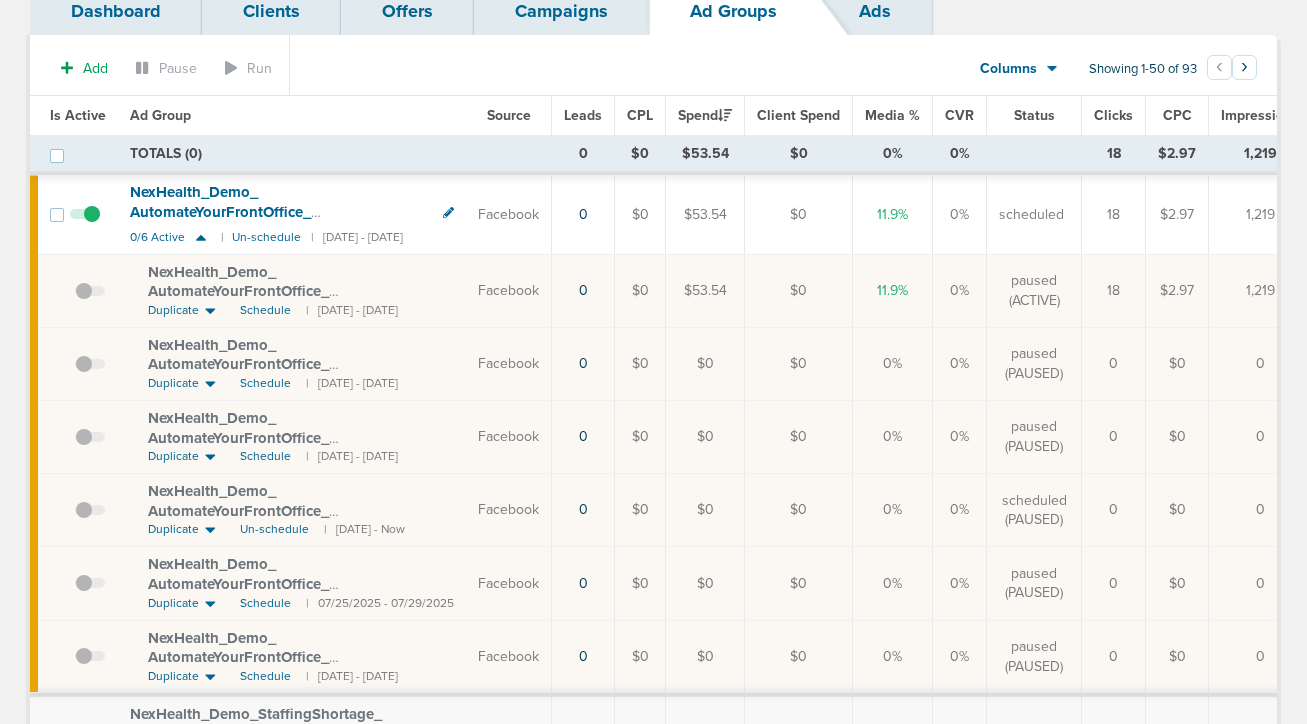 click at bounding box center [90, 520] 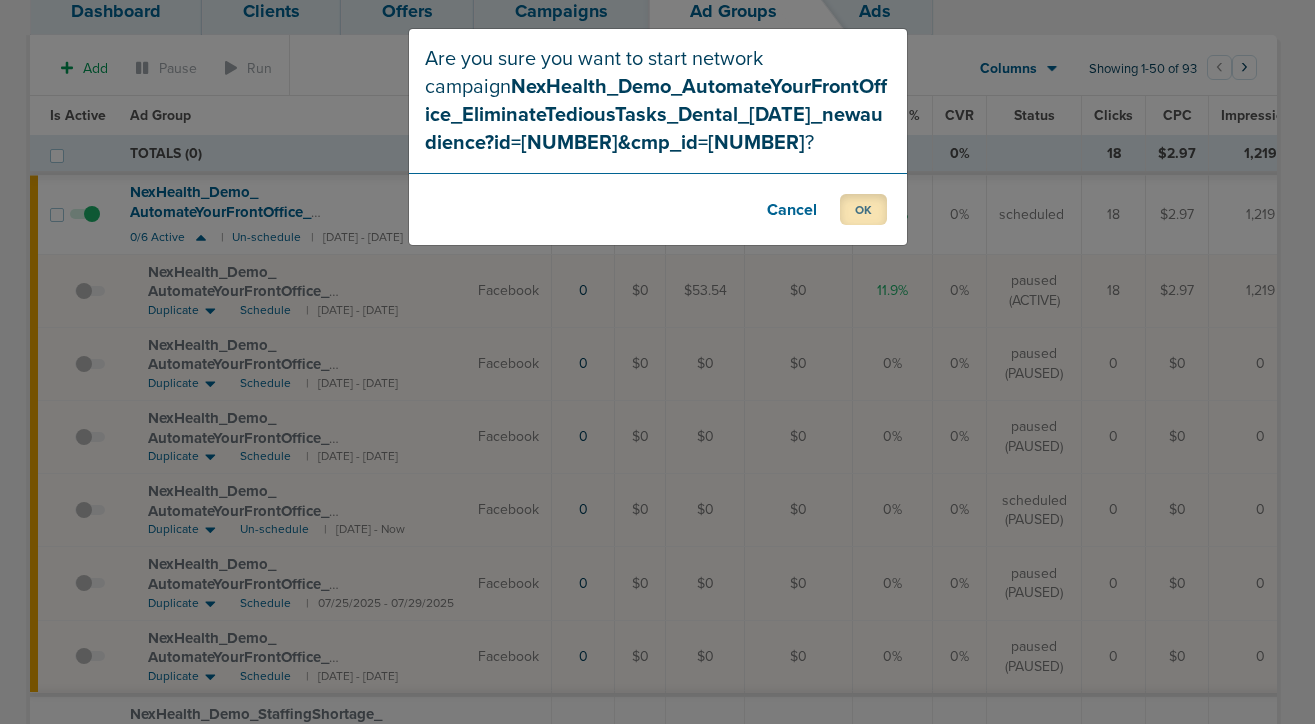click on "OK" at bounding box center [863, 209] 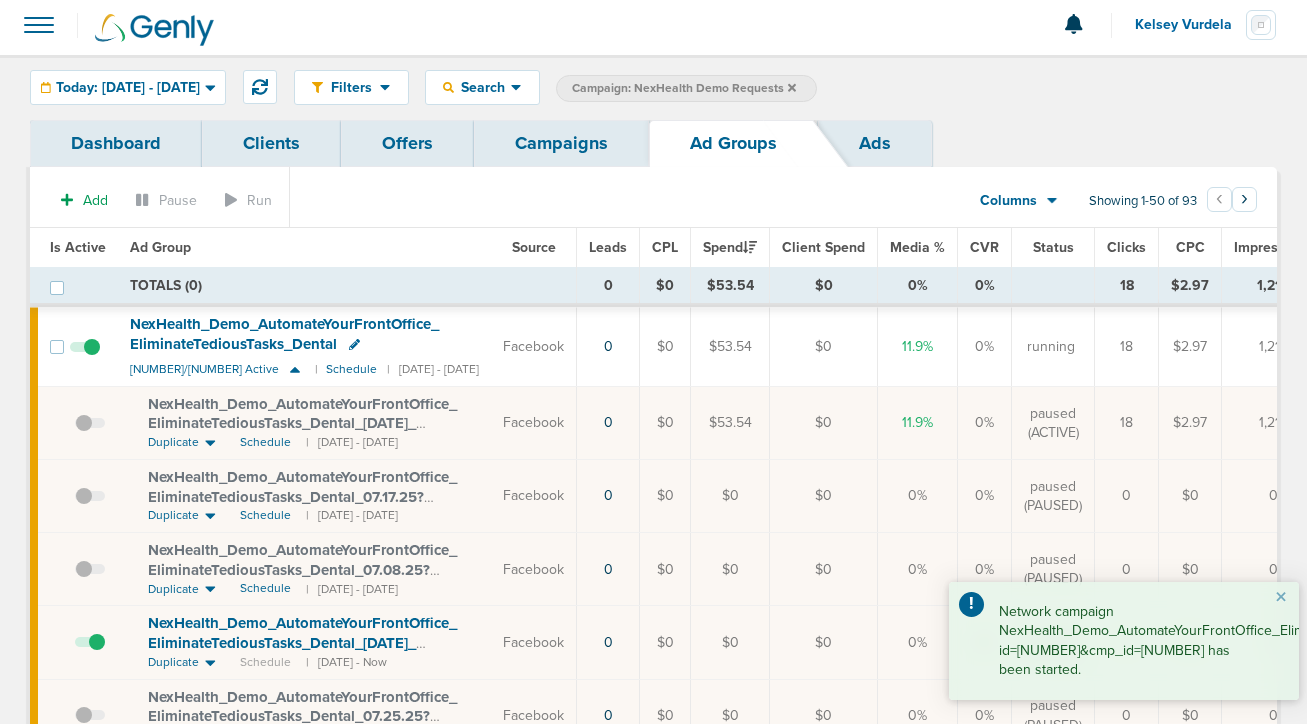 scroll, scrollTop: 0, scrollLeft: 0, axis: both 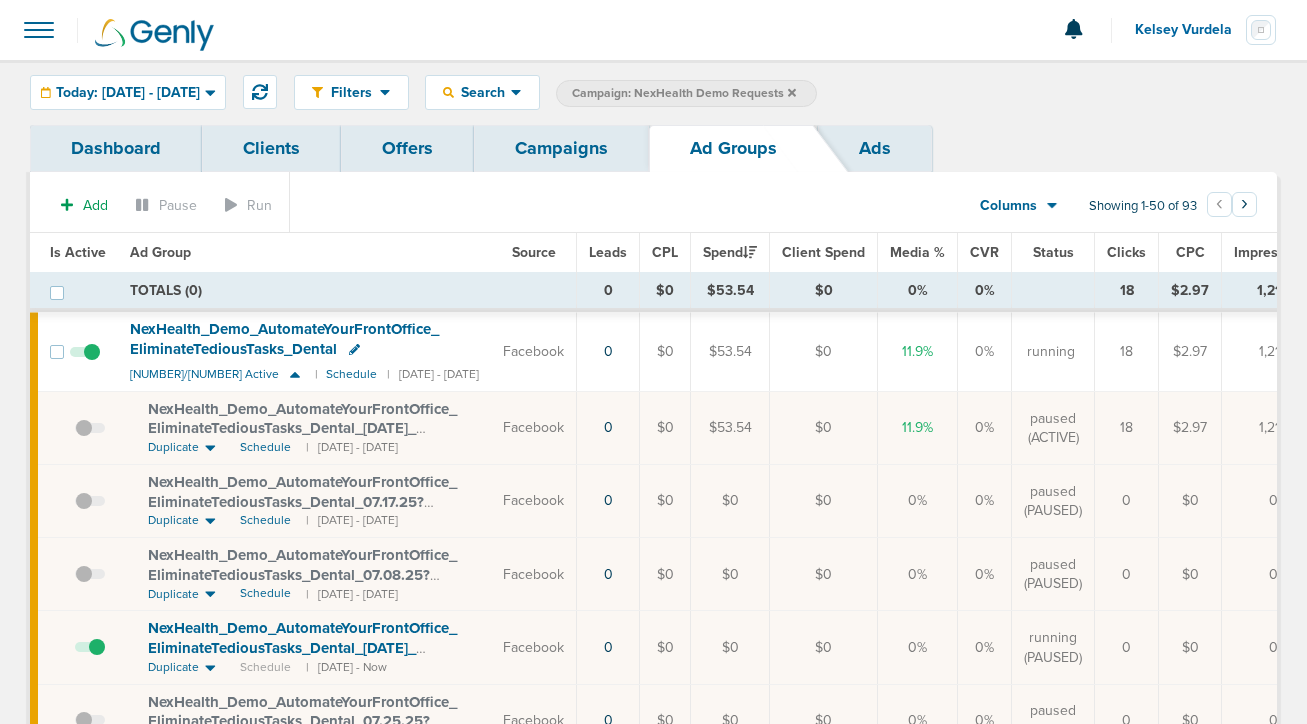 click on "Campaigns" at bounding box center [561, 148] 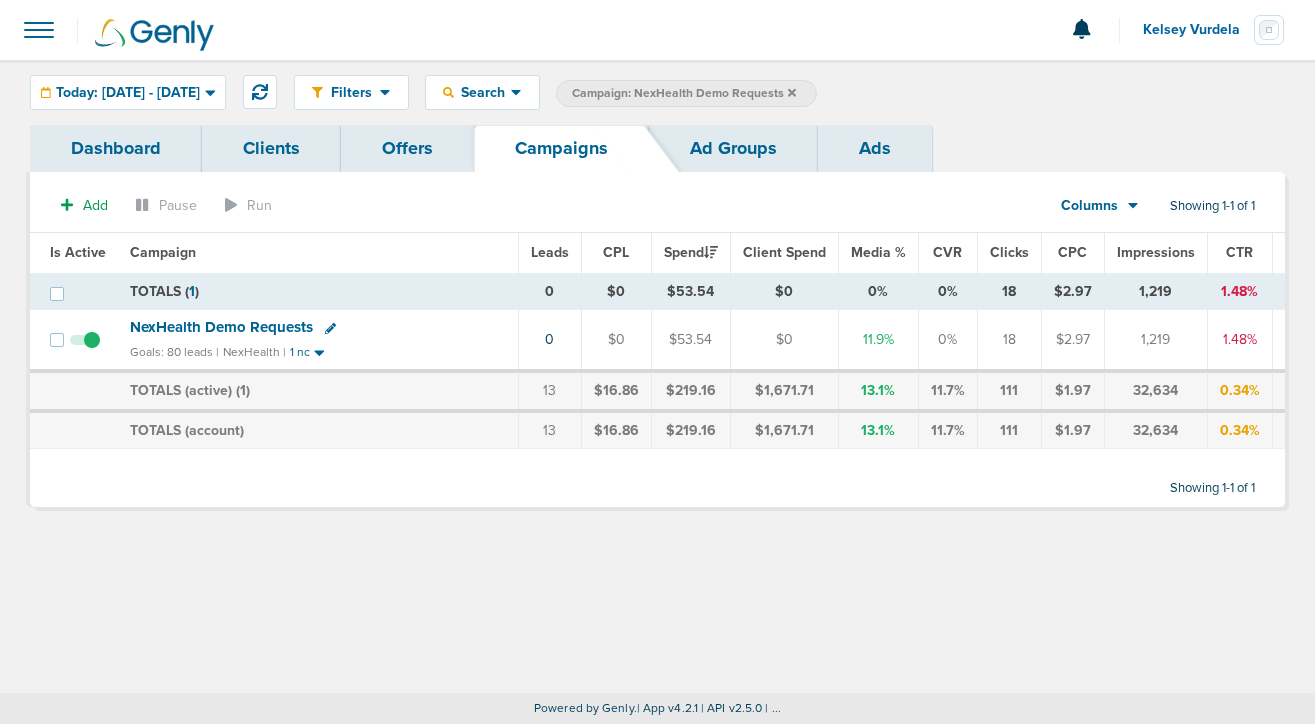 click 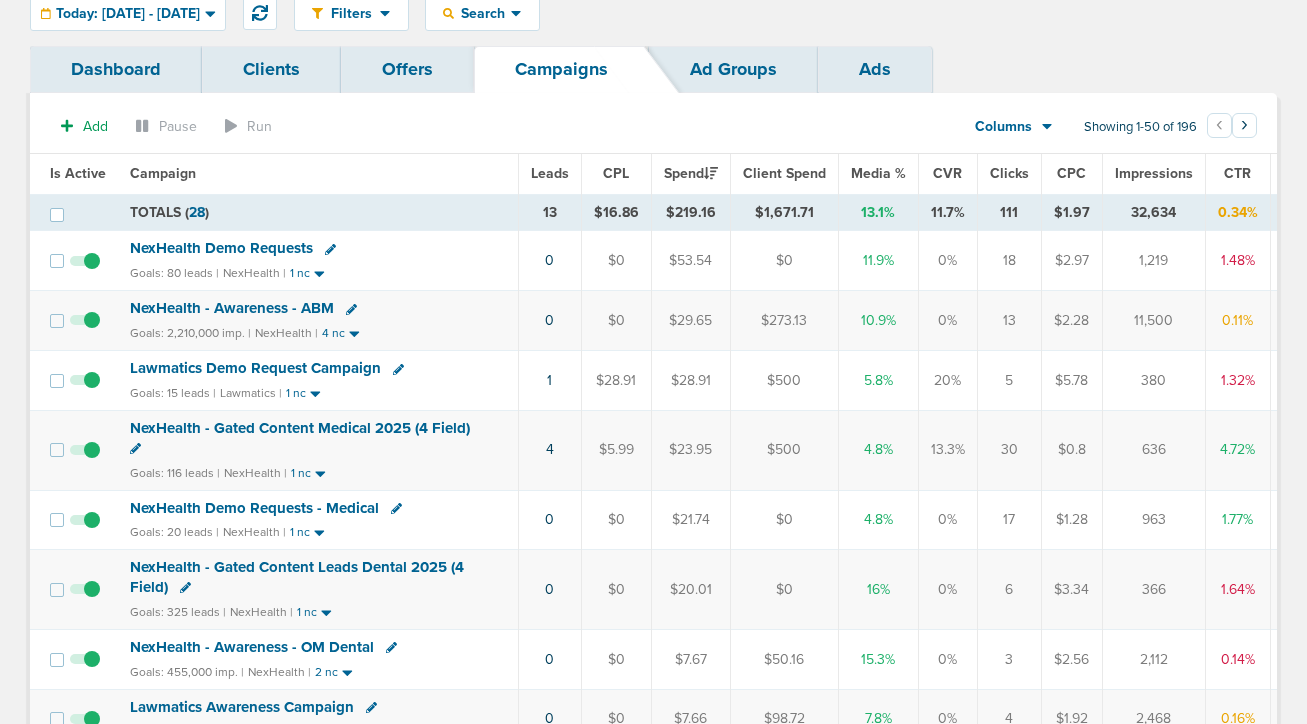 scroll, scrollTop: 110, scrollLeft: 0, axis: vertical 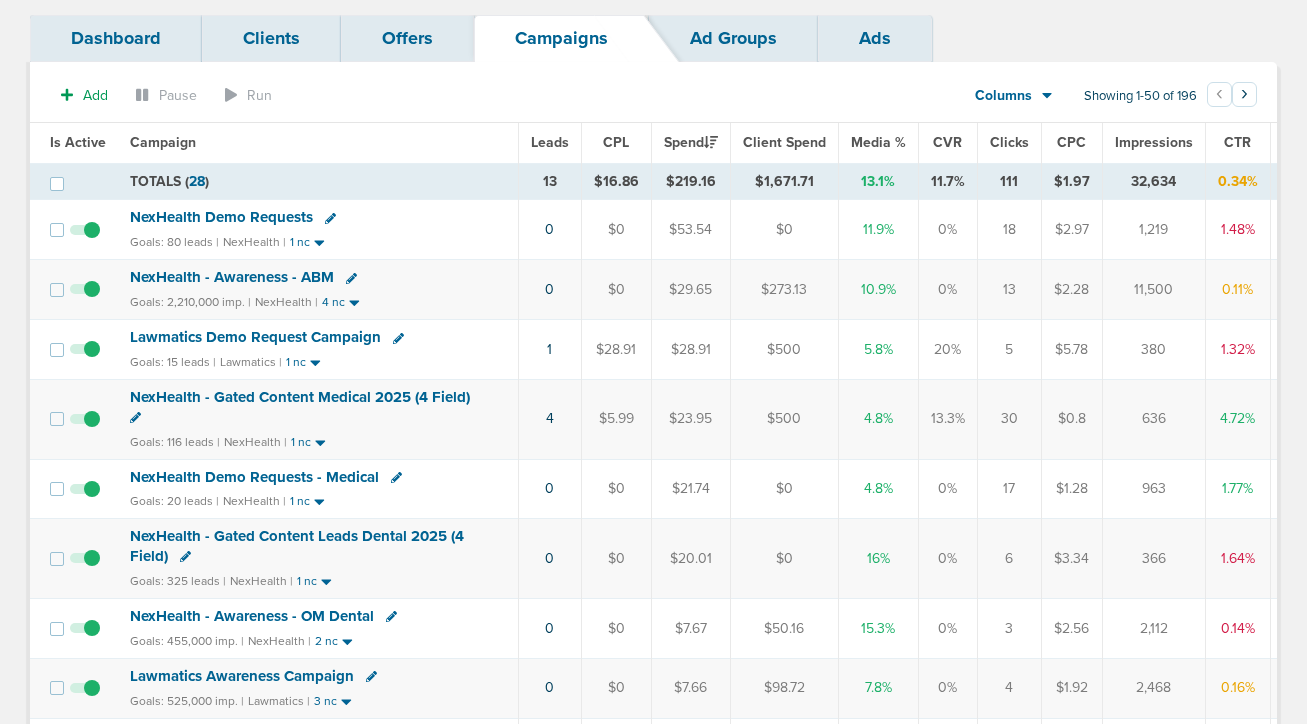 click on "NexHealth - Gated Content Leads Dental 2025 (4 Field)" at bounding box center (297, 546) 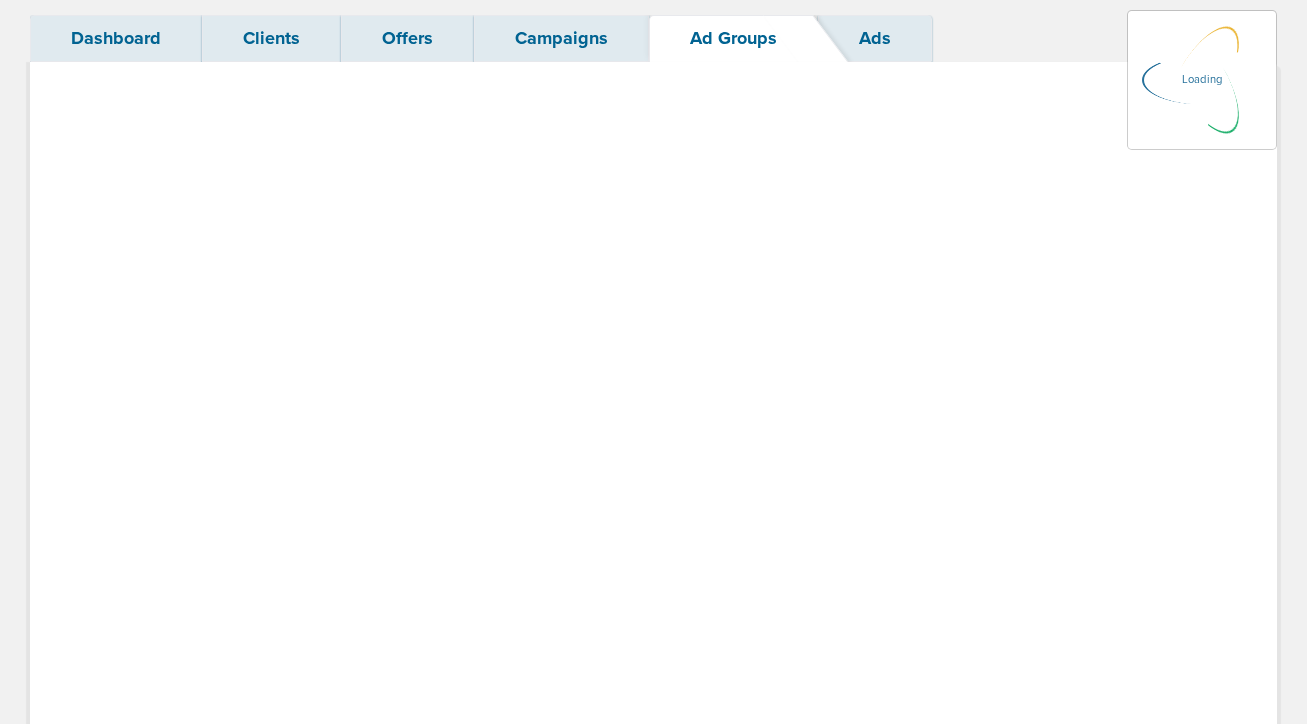 scroll, scrollTop: 0, scrollLeft: 0, axis: both 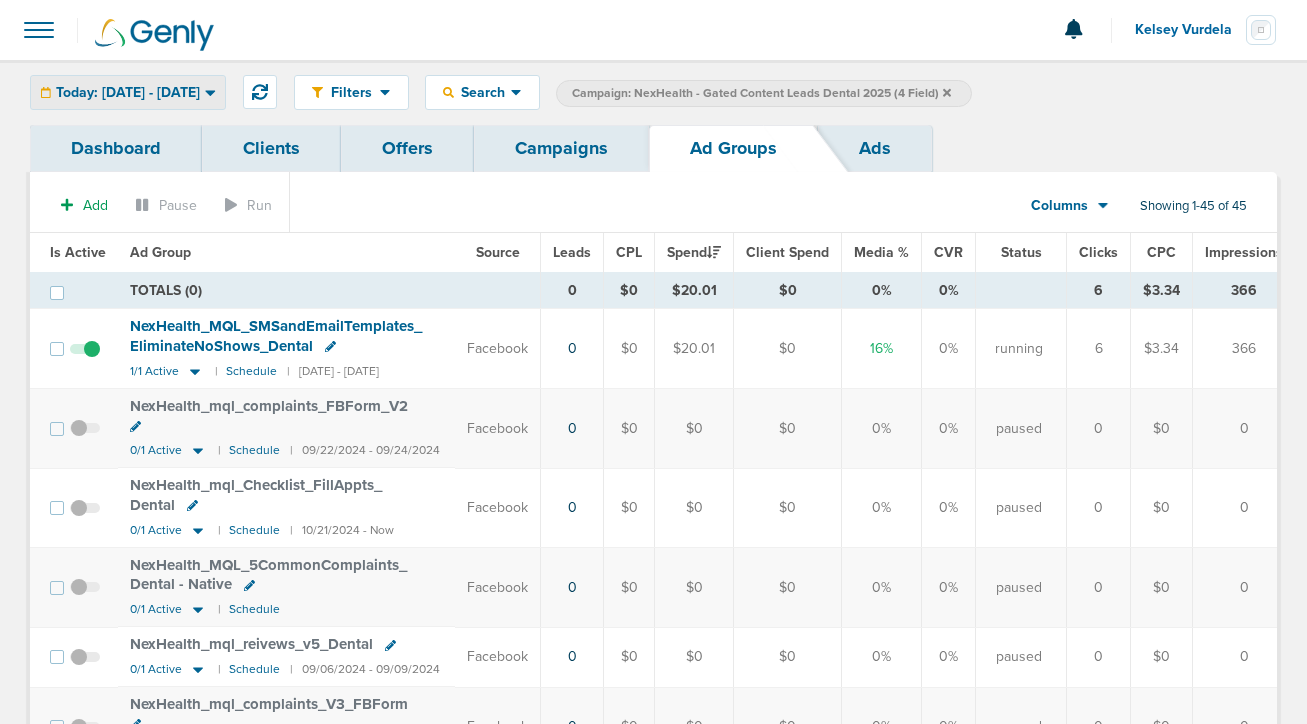 click on "Today: [DATE] - [DATE]" at bounding box center [128, 93] 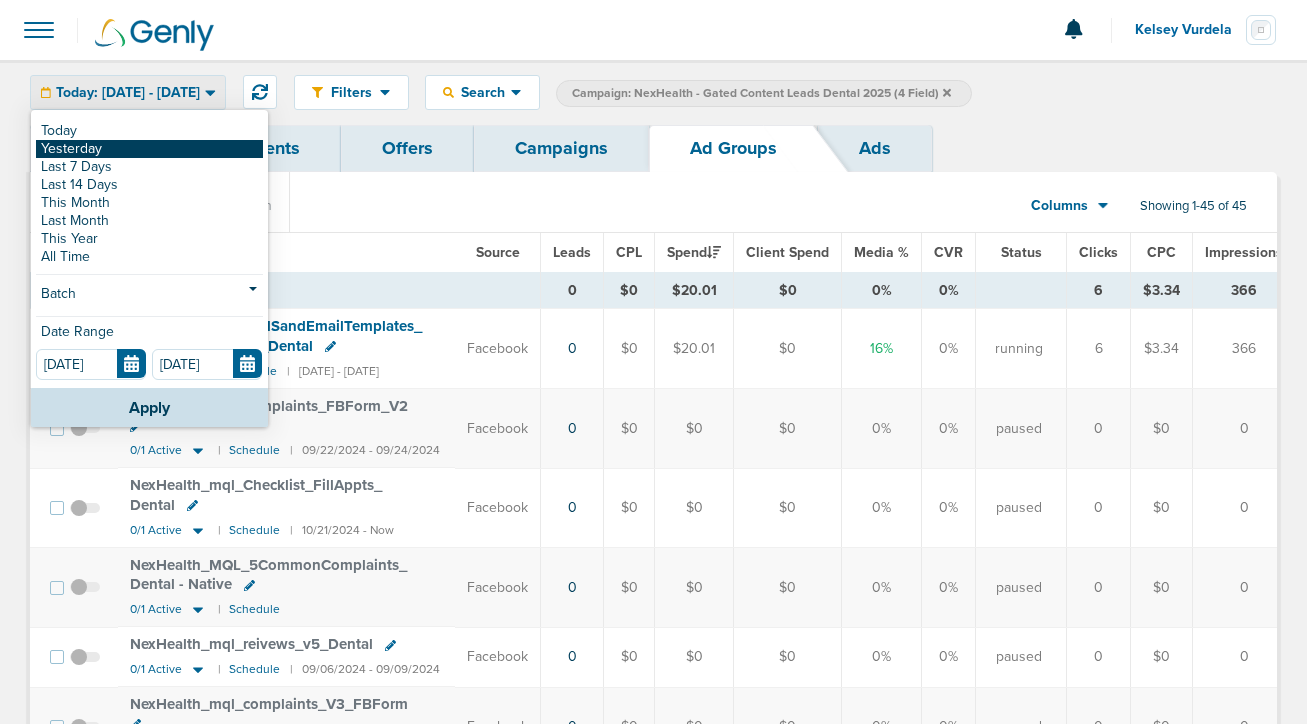click on "Yesterday" at bounding box center (149, 149) 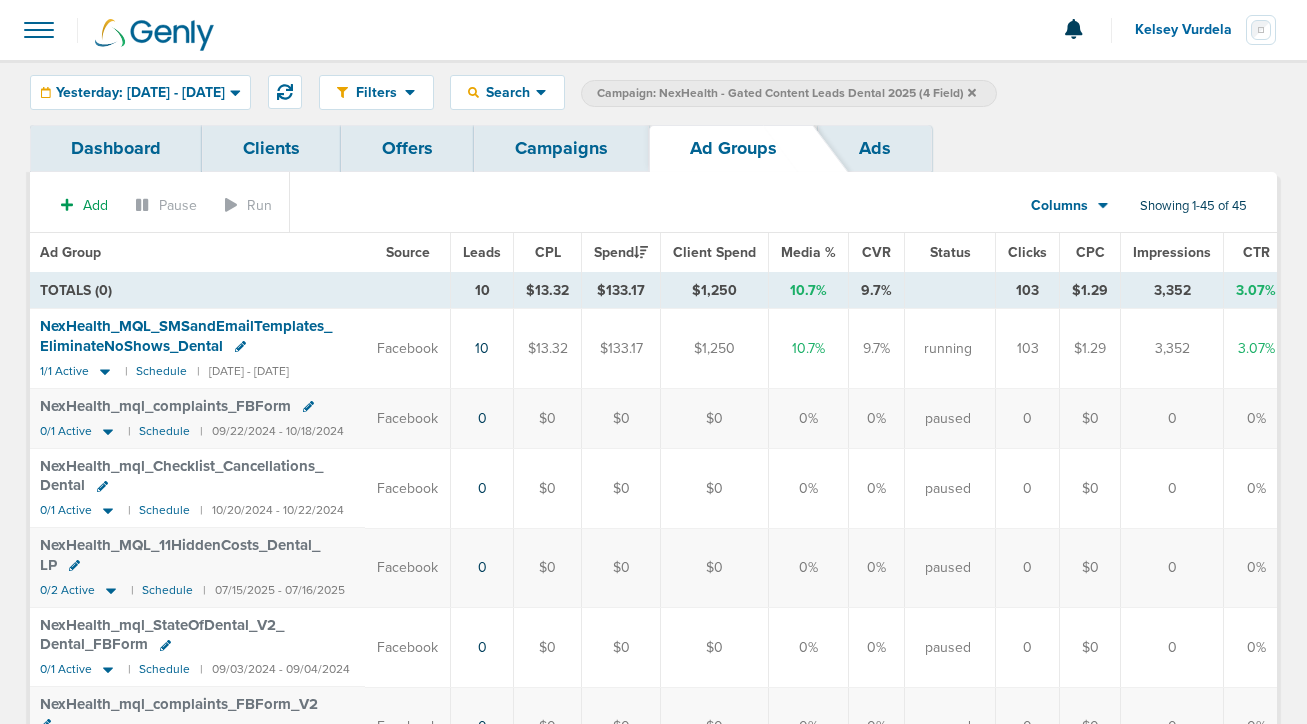 scroll, scrollTop: 0, scrollLeft: 0, axis: both 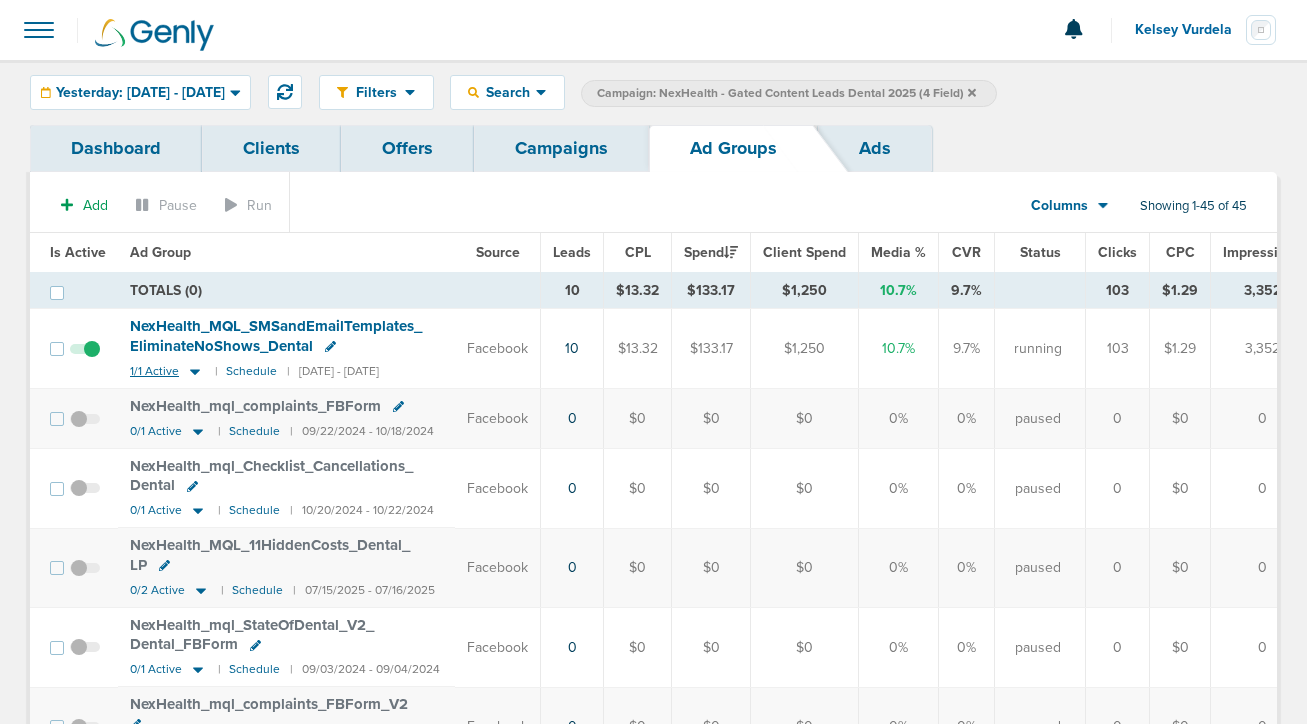 click 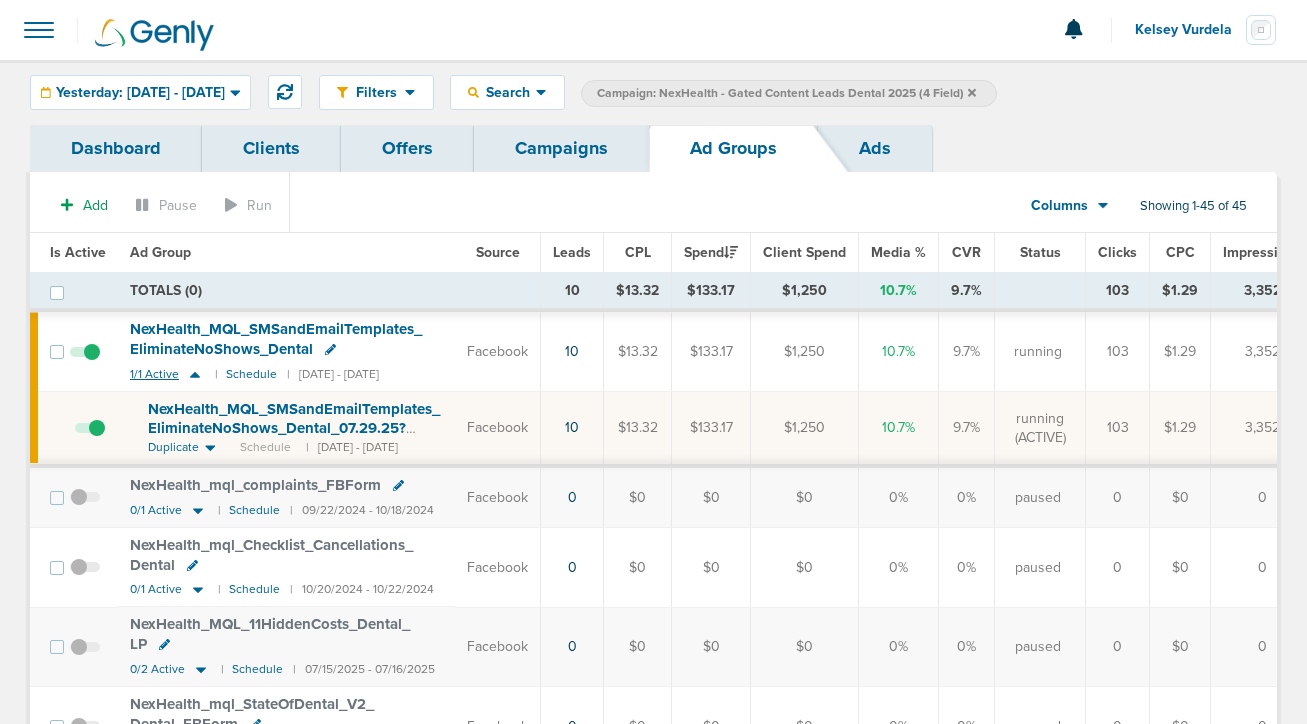 click 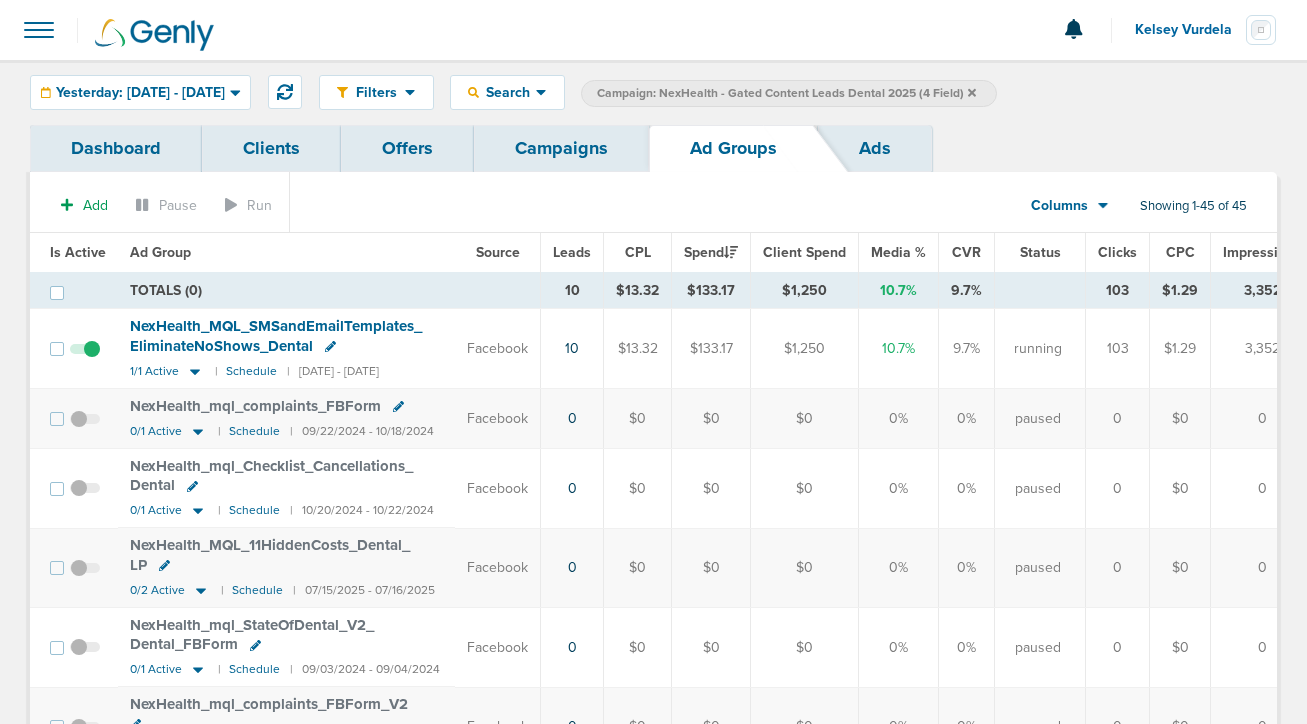click on "Campaigns" at bounding box center (561, 148) 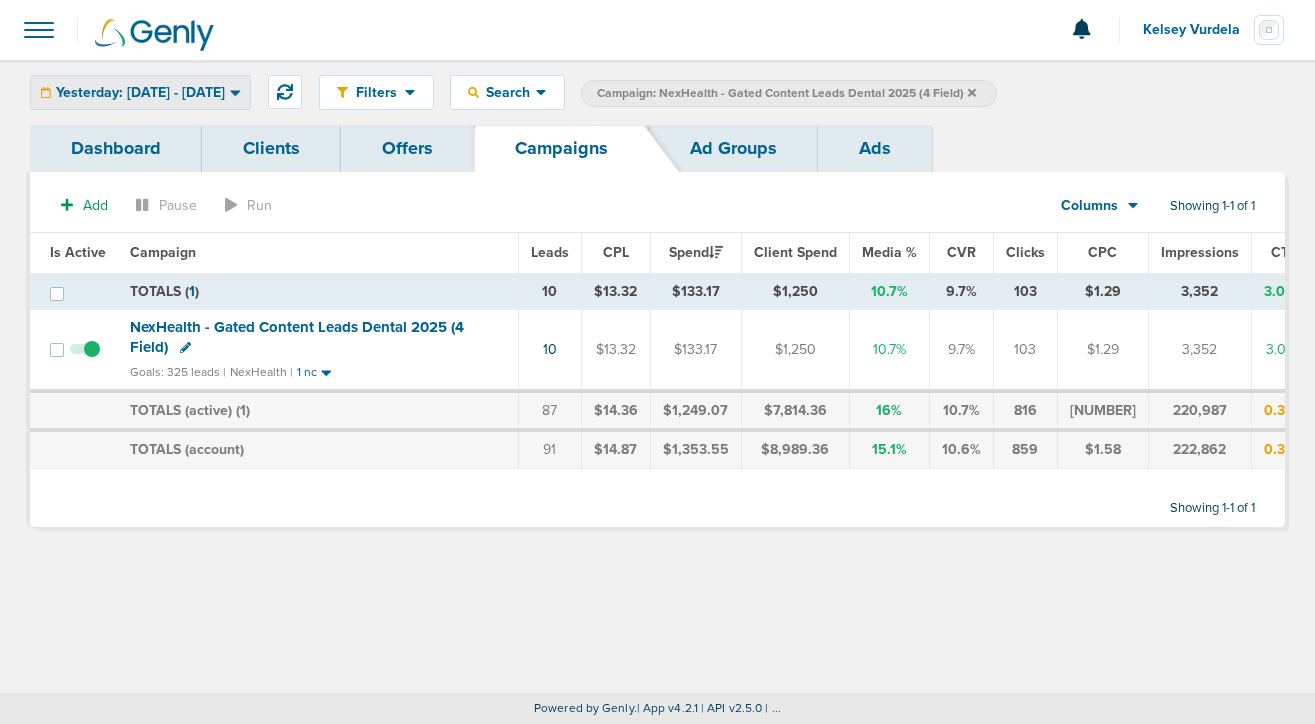 click on "Yesterday: [DATE] - [DATE]" at bounding box center [140, 93] 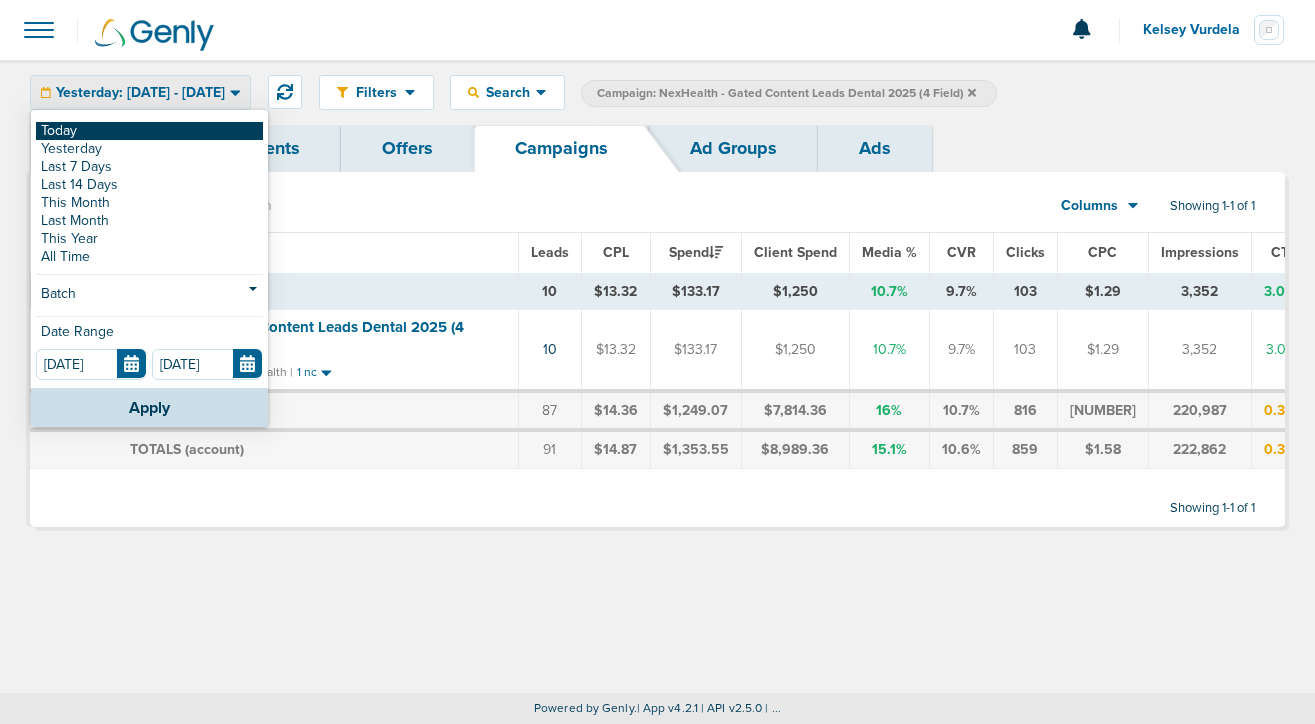 click on "Today" at bounding box center [149, 131] 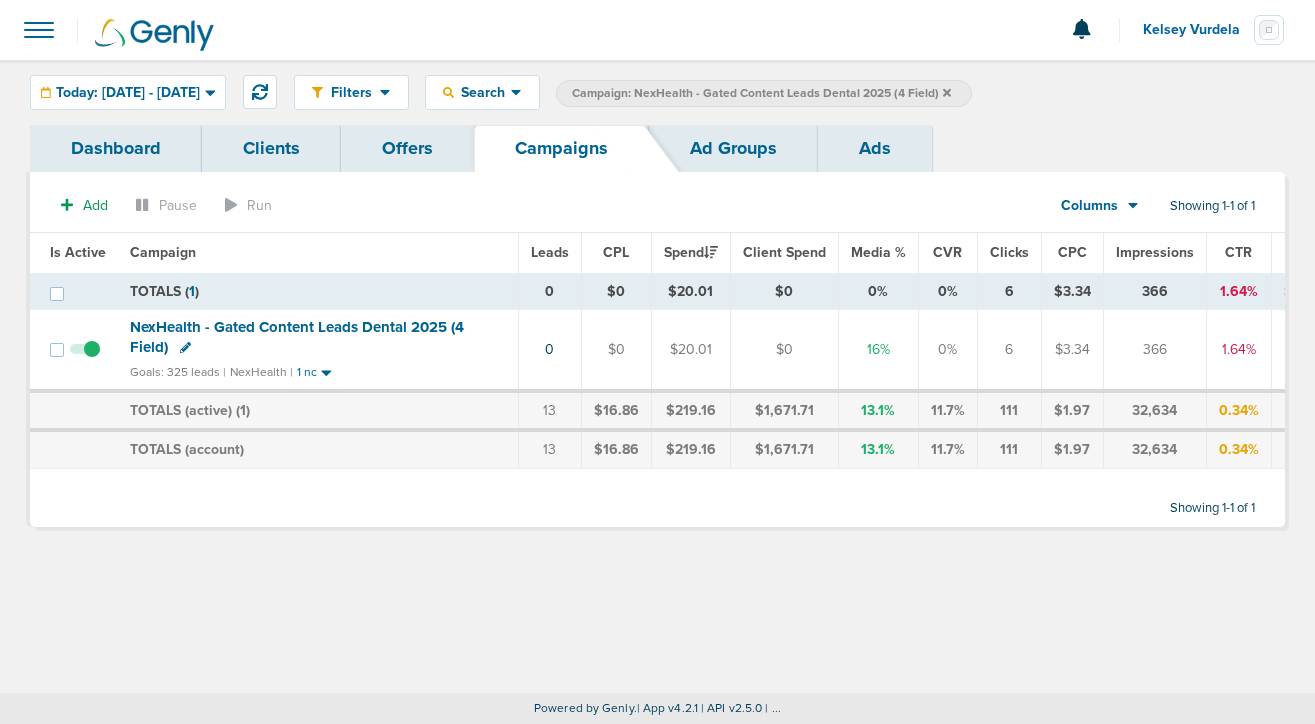 click on "Campaign: NexHealth - Gated Content Leads Dental 2025 (4 Field)" at bounding box center [764, 93] 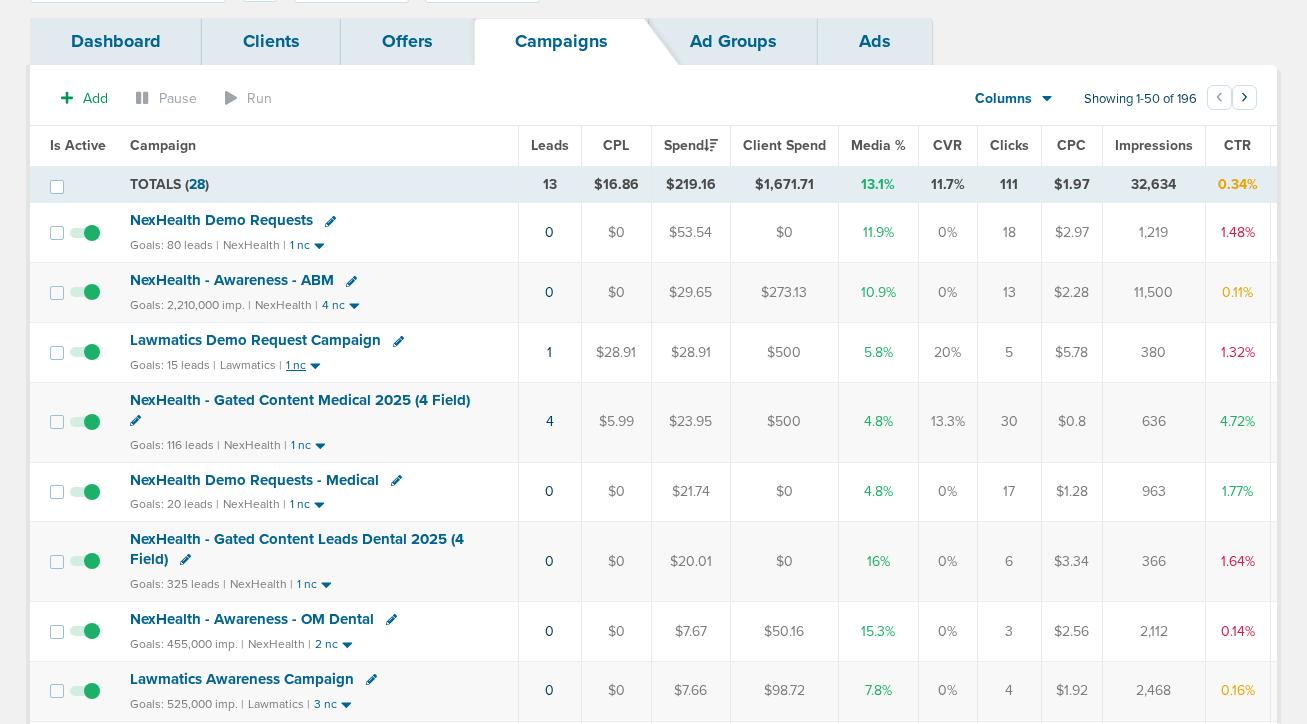 scroll, scrollTop: 0, scrollLeft: 0, axis: both 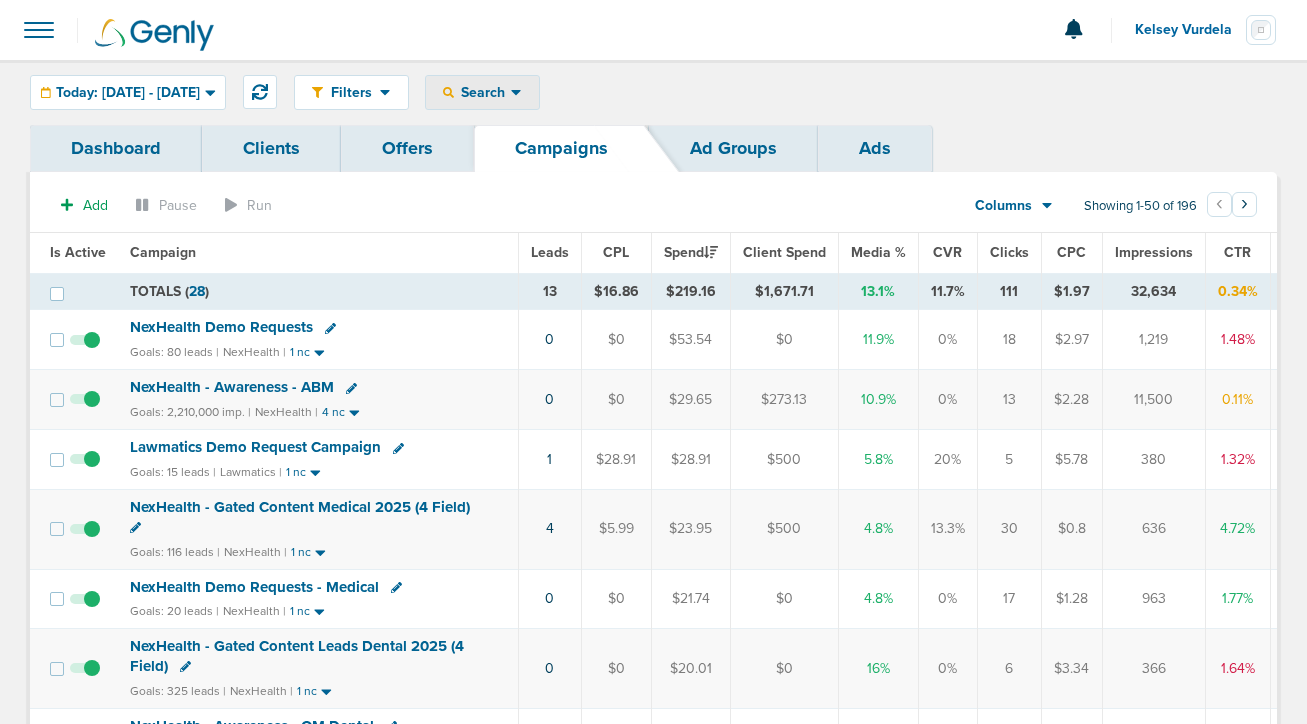 click on "Search" at bounding box center [482, 92] 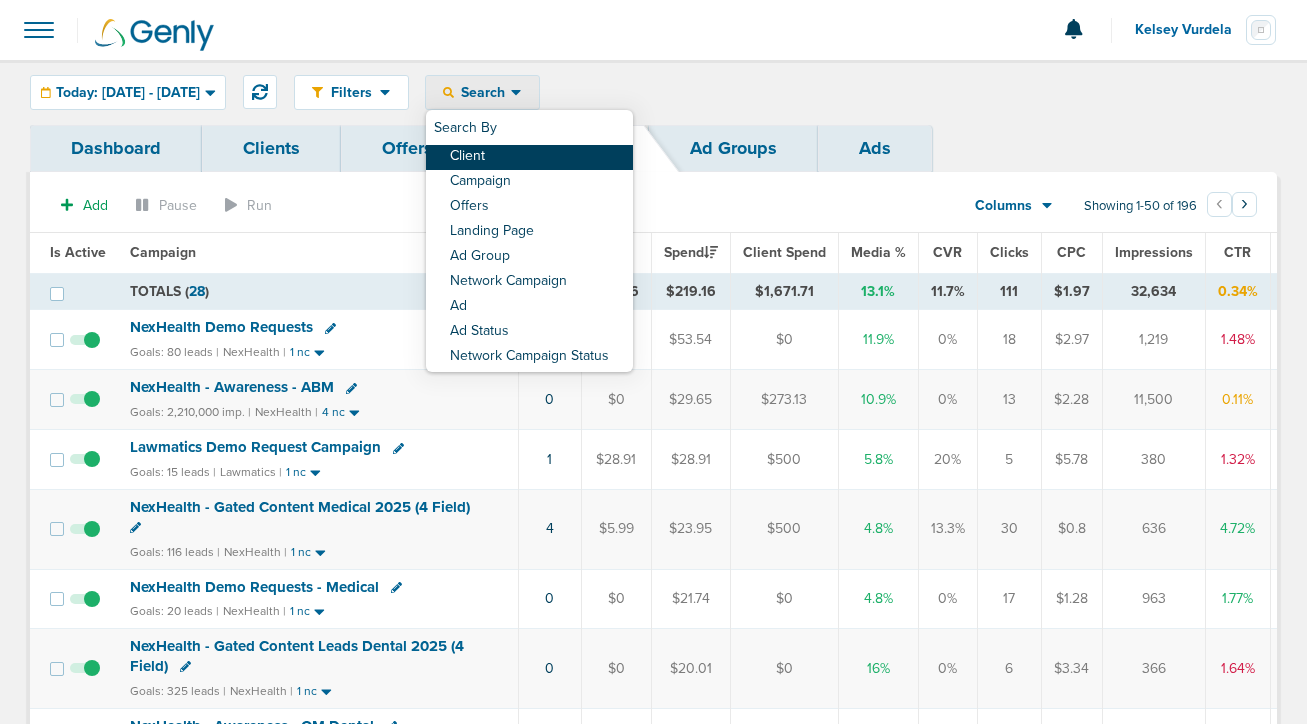 click on "Client" at bounding box center [529, 157] 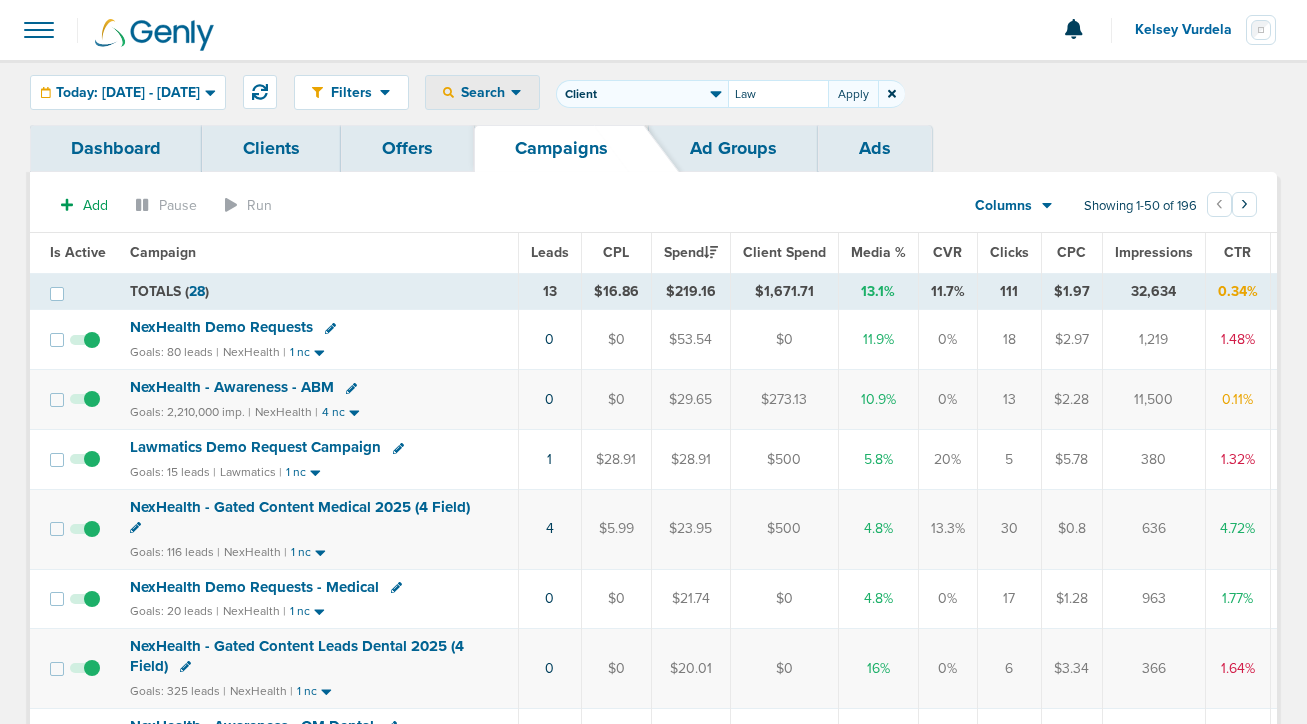 type on "Law" 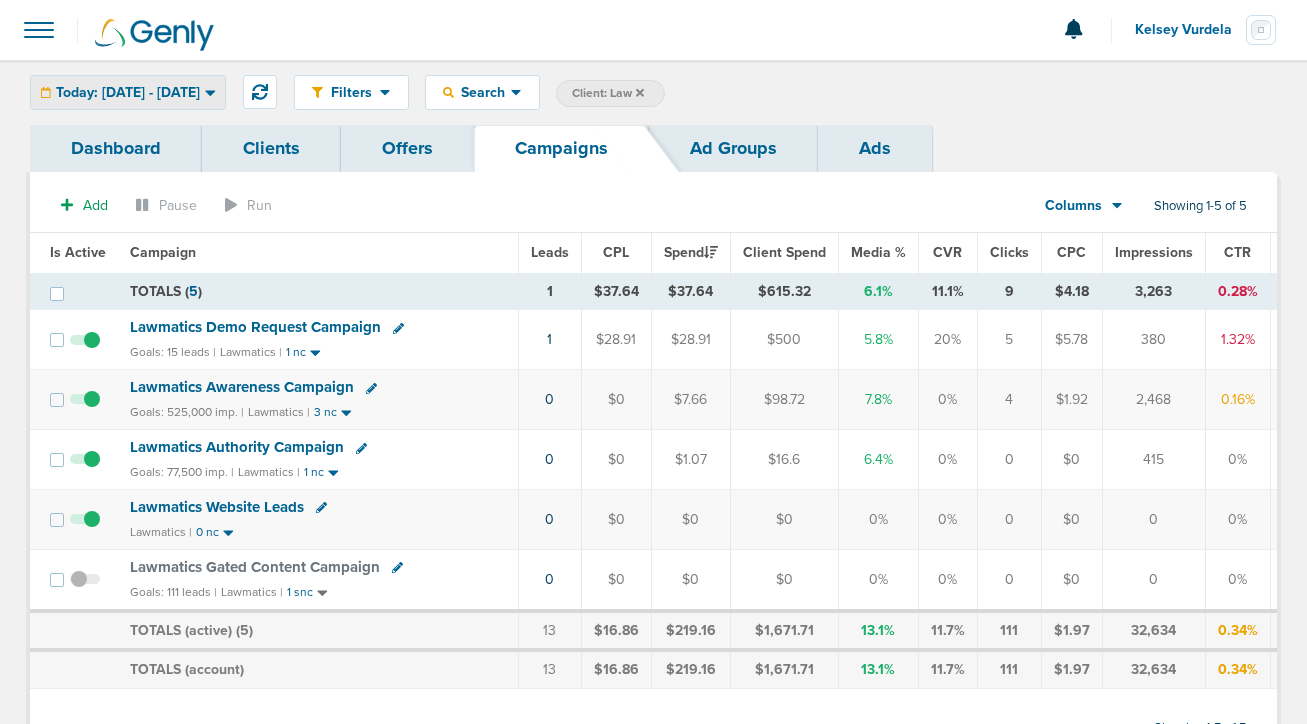 click on "Today: [DATE] - [DATE]" at bounding box center (128, 93) 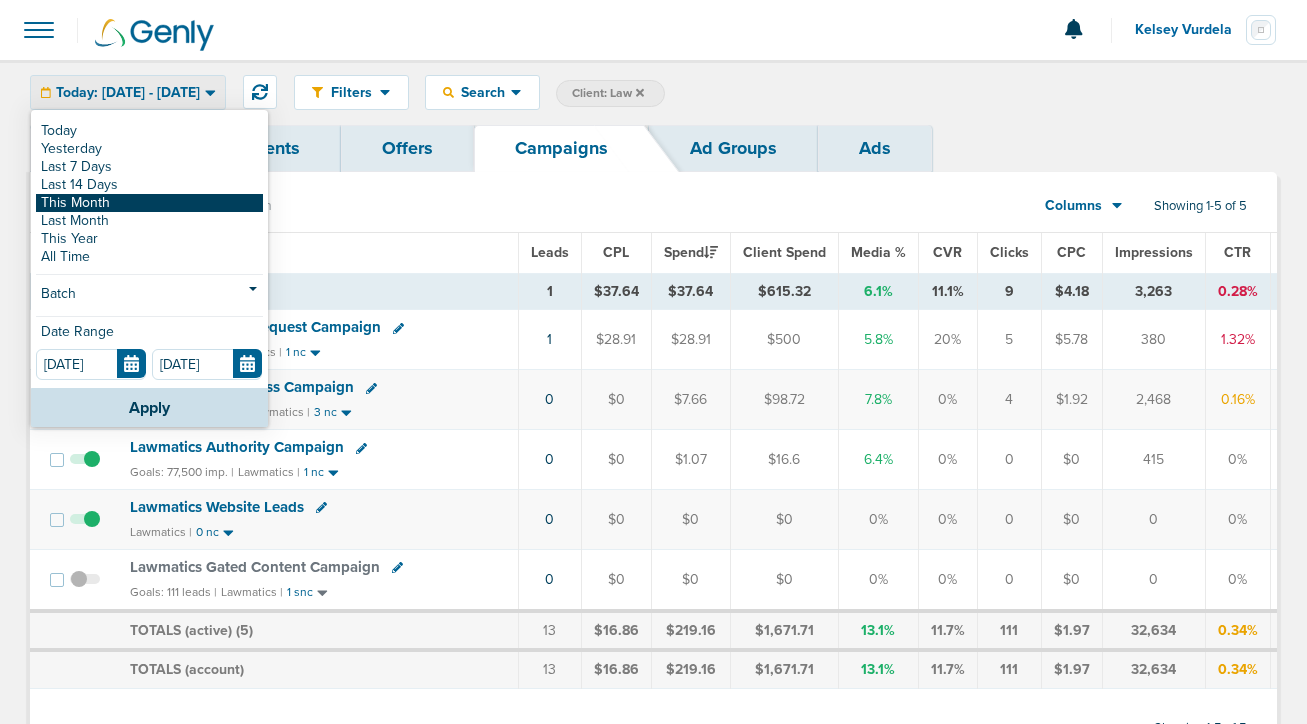 click on "This Month" at bounding box center [149, 203] 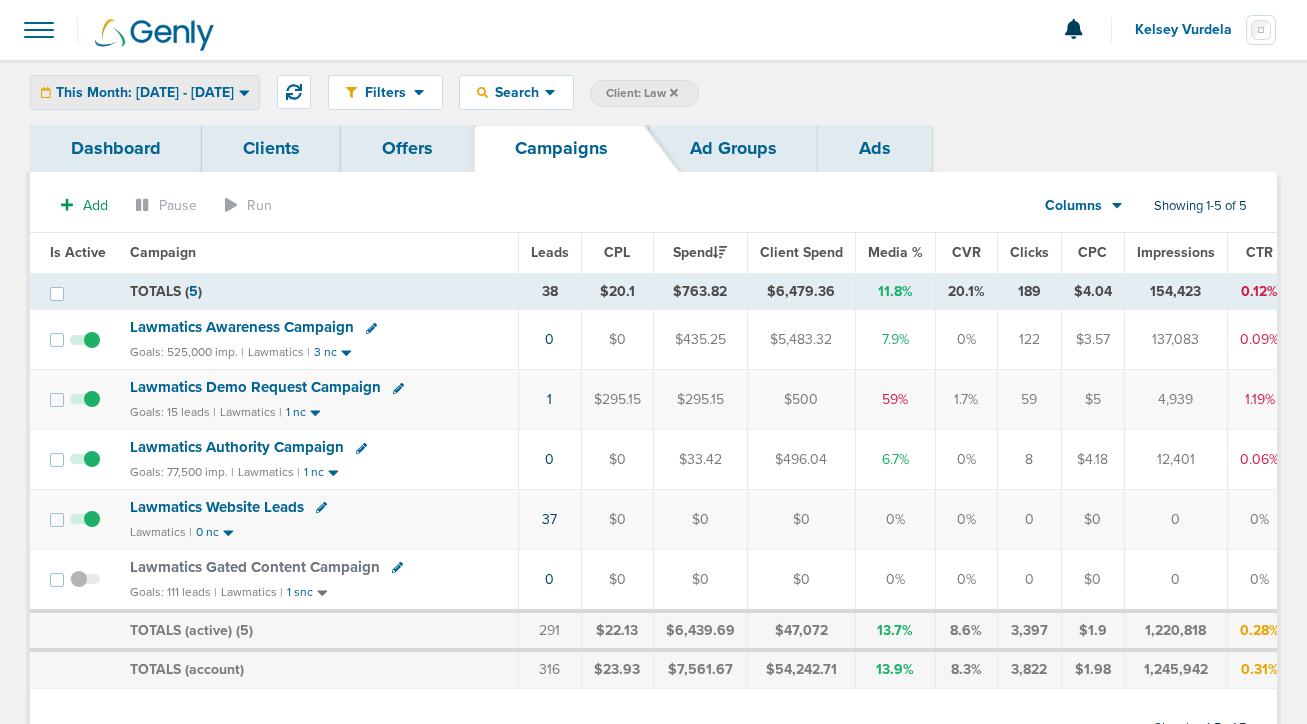 click on "This Month: [DATE] - [DATE]" at bounding box center (145, 93) 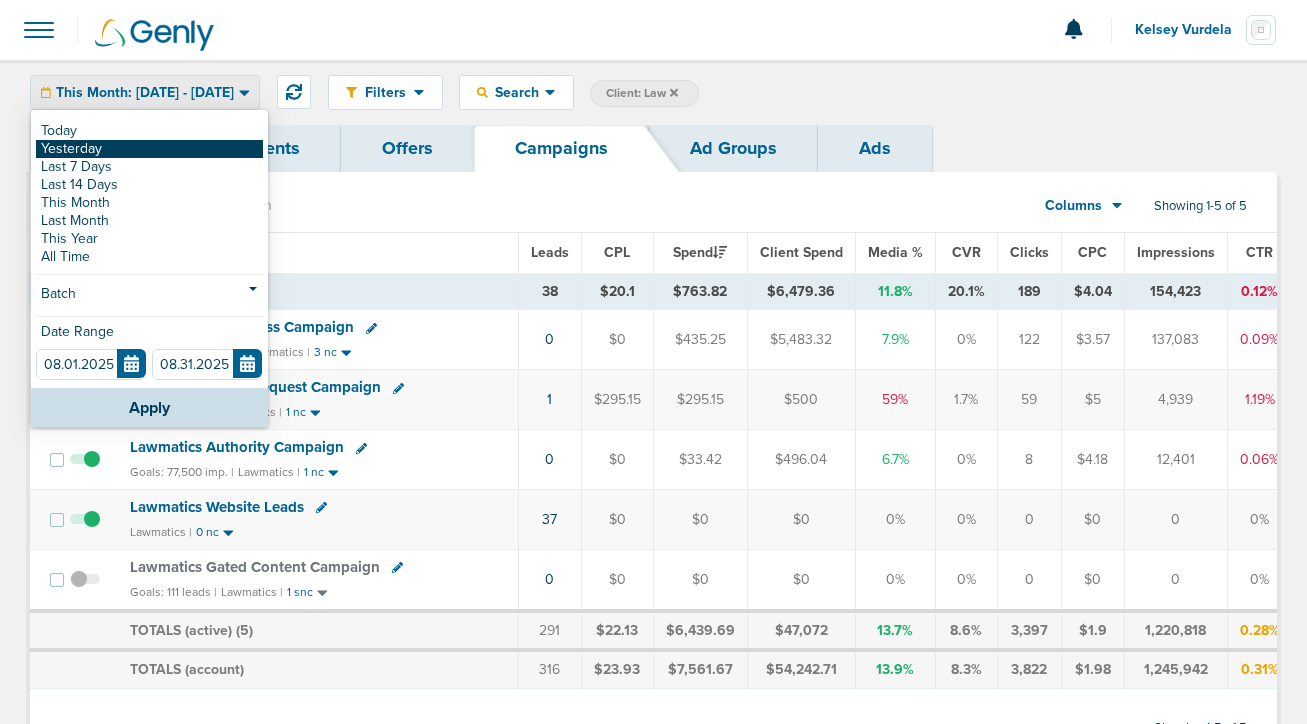 click on "Yesterday" at bounding box center (149, 149) 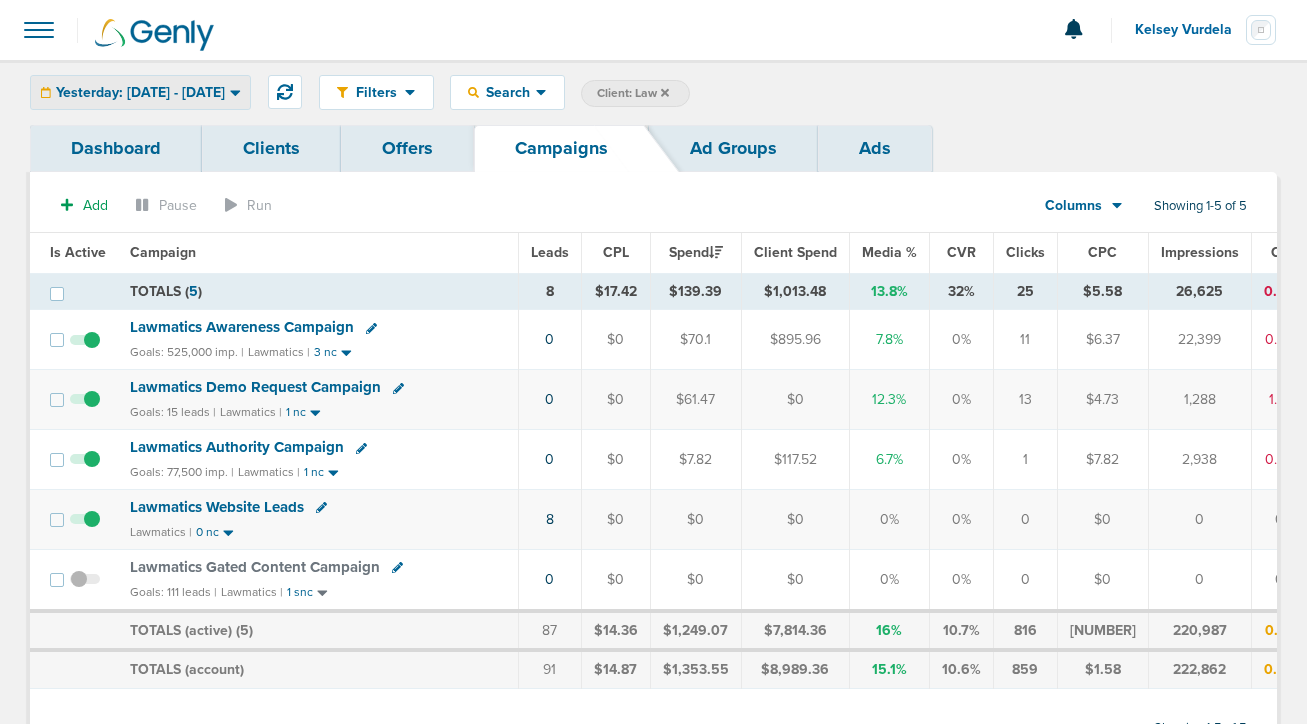 click on "Yesterday: [DATE] - [DATE]" at bounding box center [140, 93] 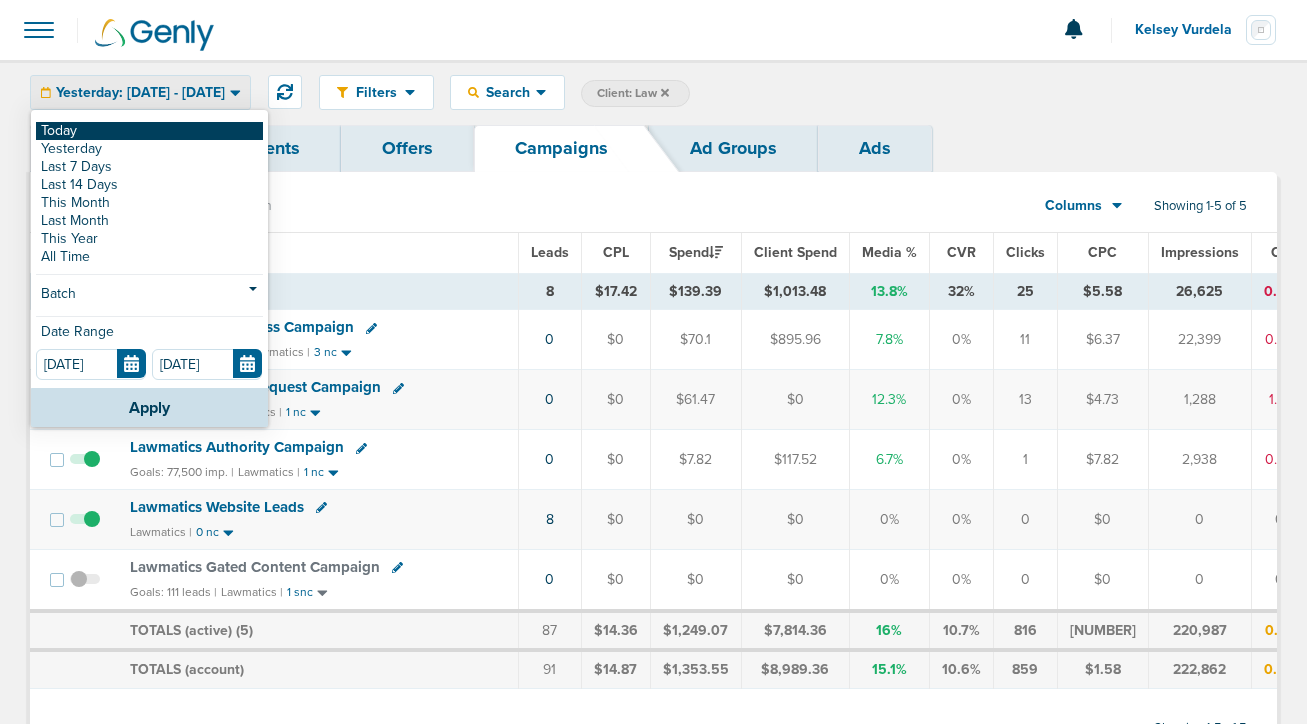 click on "Today" at bounding box center (149, 131) 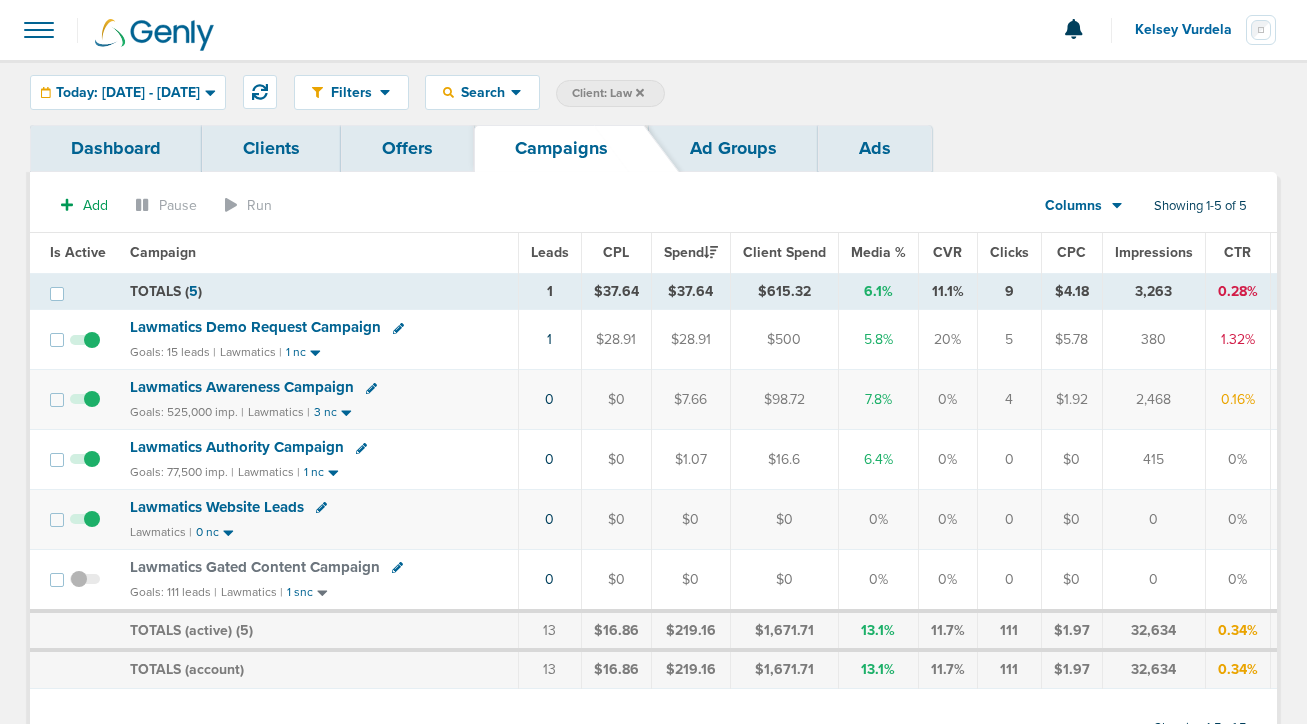 click 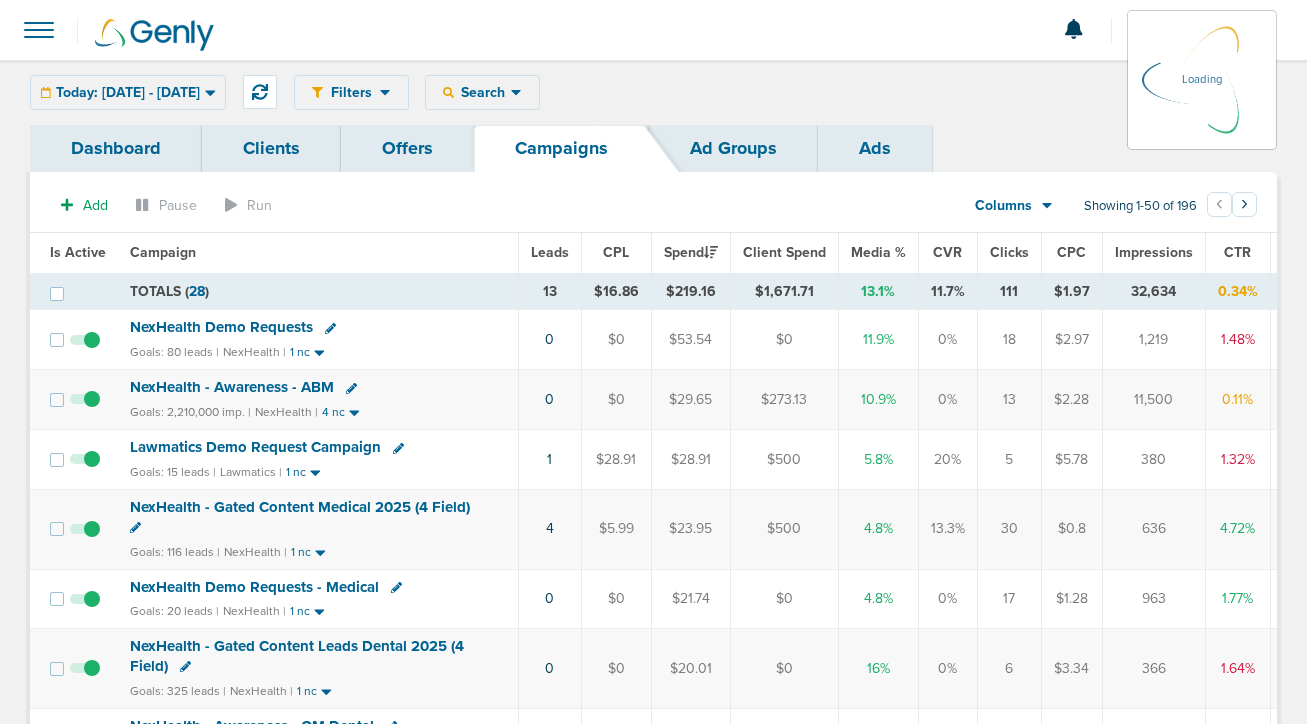 click on "Today: [DATE] - [DATE]     Today   Yesterday   Last 7 Days   Last 14 Days   This Month   Last Month   This Year   All Time
Batch
Latest 2 3 4 5 6 7 8 9 10 11 12 13 14 15 16 17 18 19 20 21 22 23 24 25 26 27 28 29 30 31 32 33 34 35 36 37 38 39 40 41 42 43 44 45 46 47 48 49 50 51 52 53 54 55 56 57 58 59 60 61 62 63 64 65 66 67 68 69 70 71 72 73 74 75 76 77 78 79 80 81 82 83 84 85 86 87 88 89 90
Date Range
[DATE]       [DATE]
Apply" at bounding box center (128, 92) 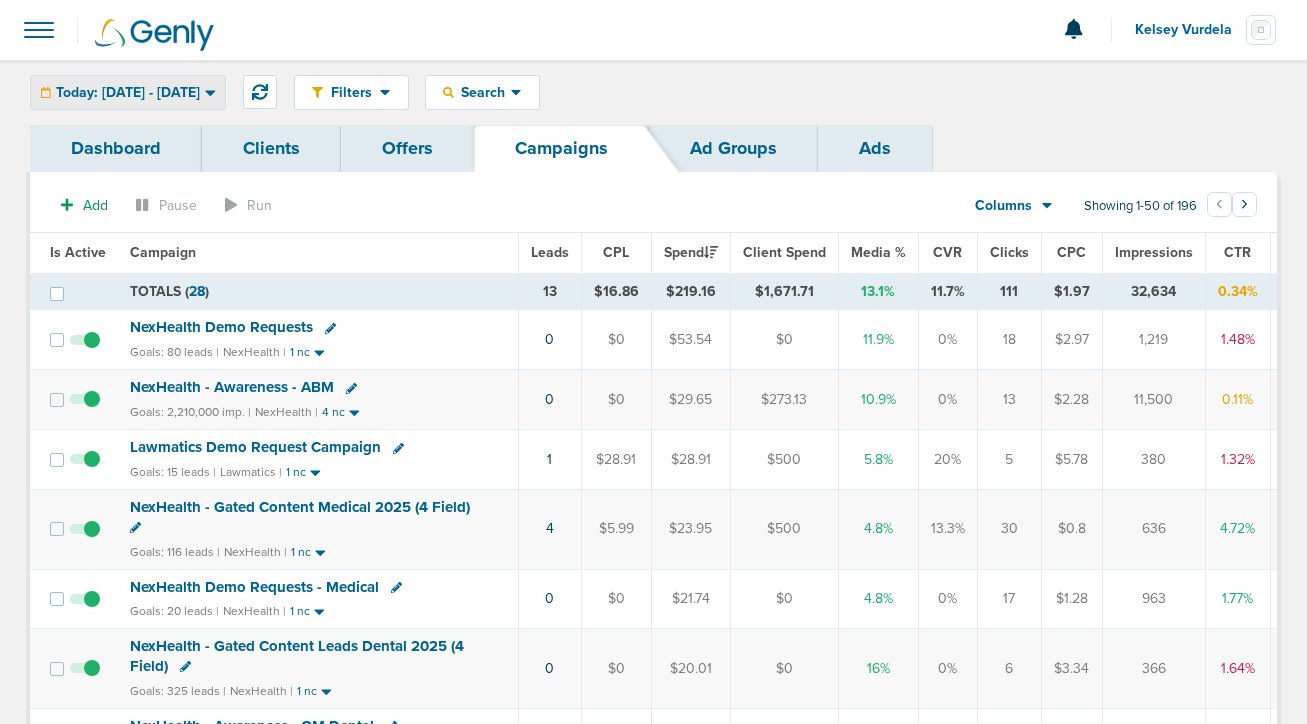 click on "Today: [DATE] - [DATE]" at bounding box center (128, 93) 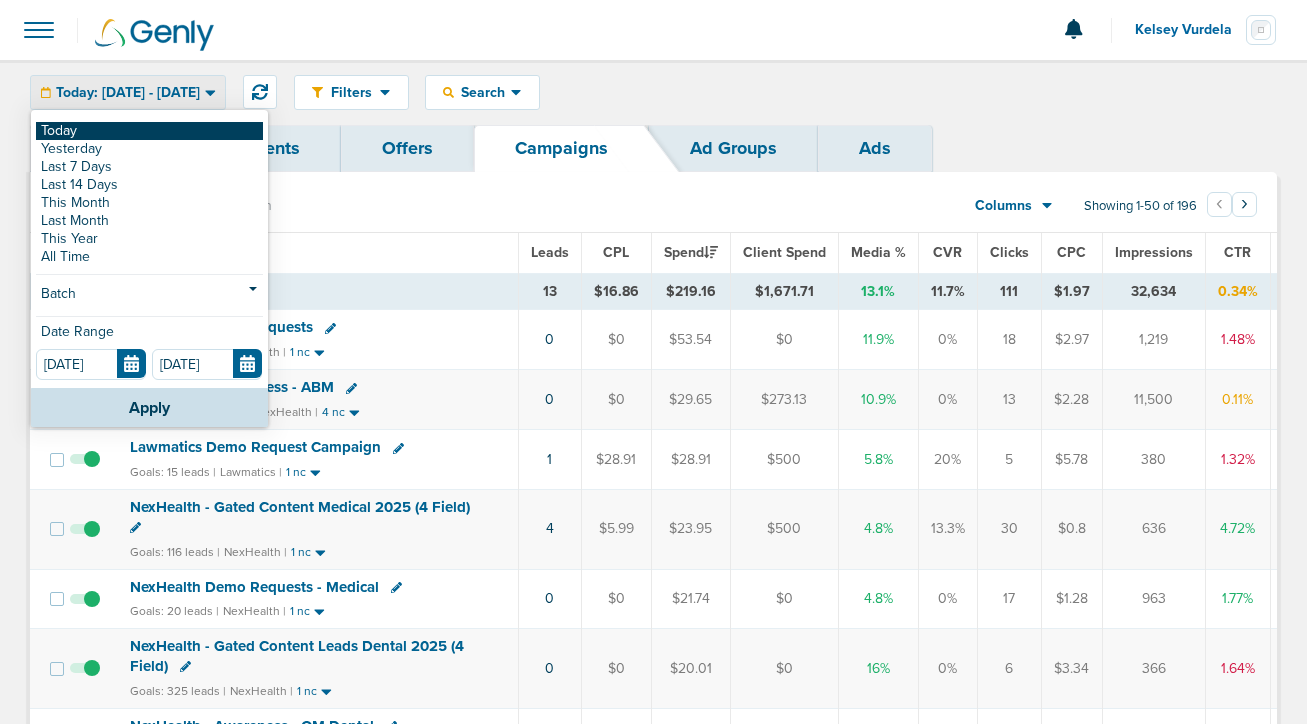 click on "Today" at bounding box center [149, 131] 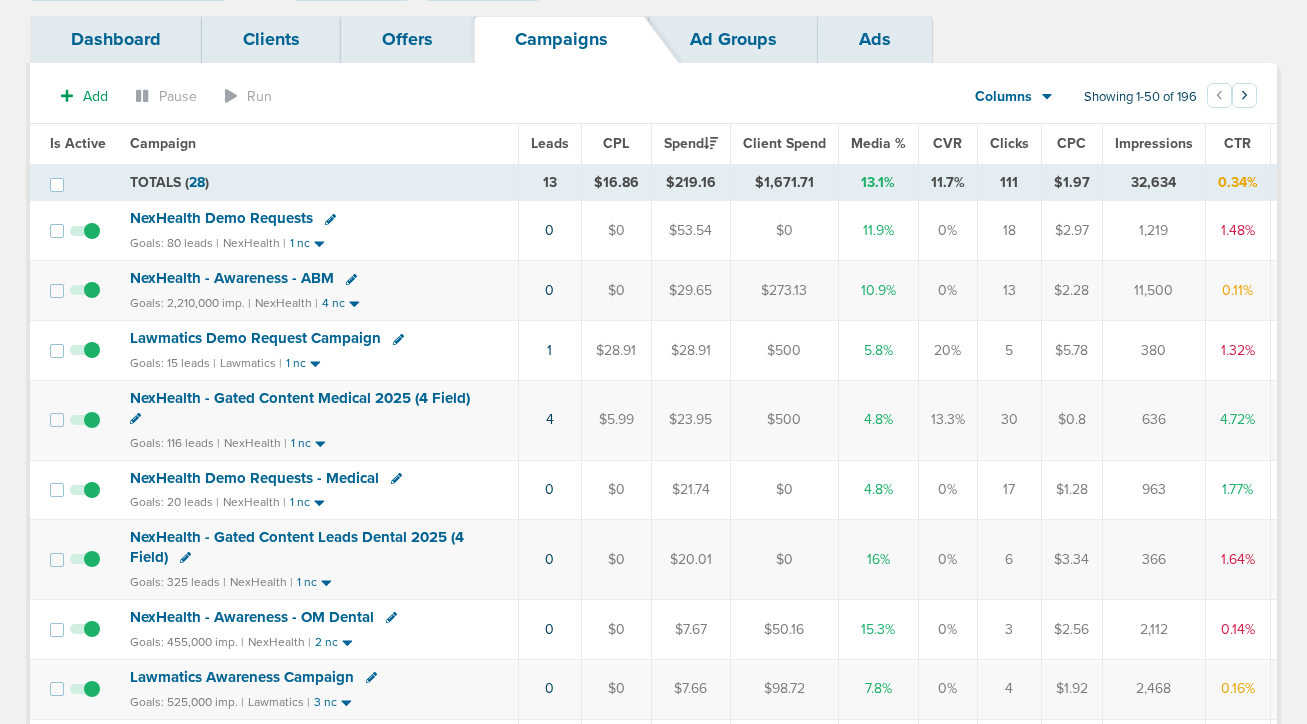 scroll, scrollTop: 0, scrollLeft: 0, axis: both 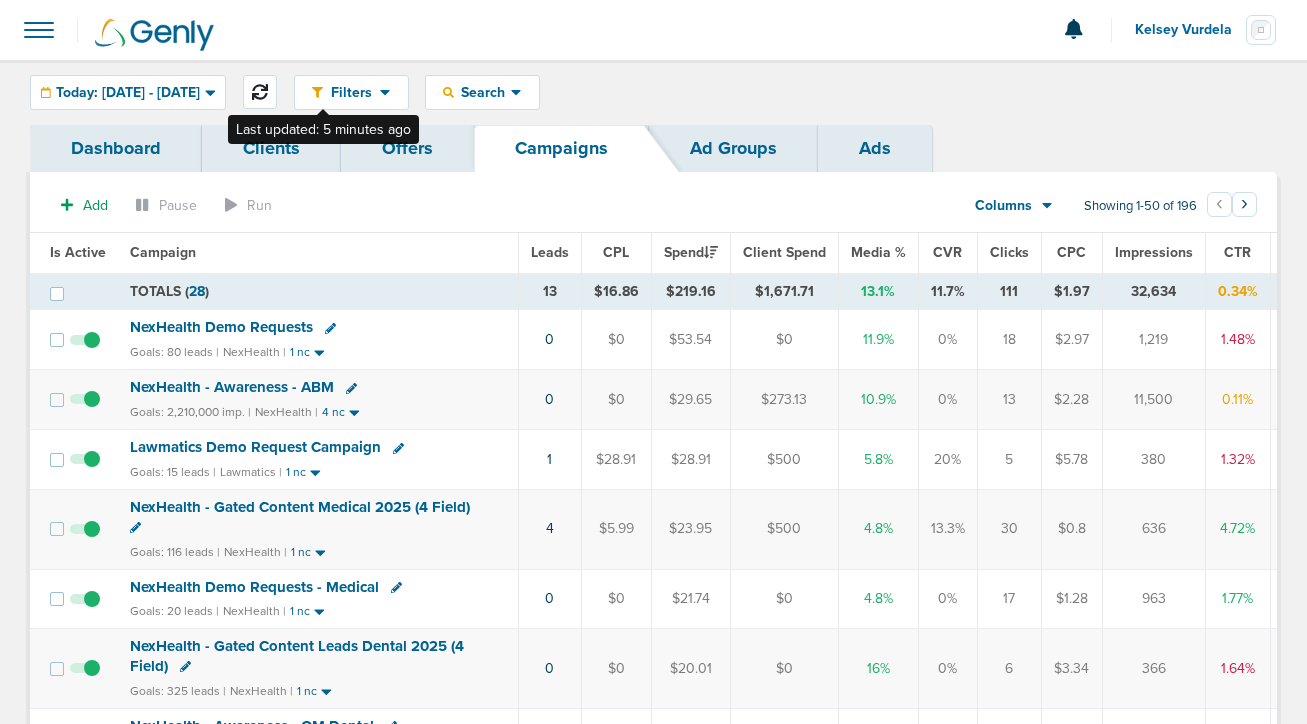 click 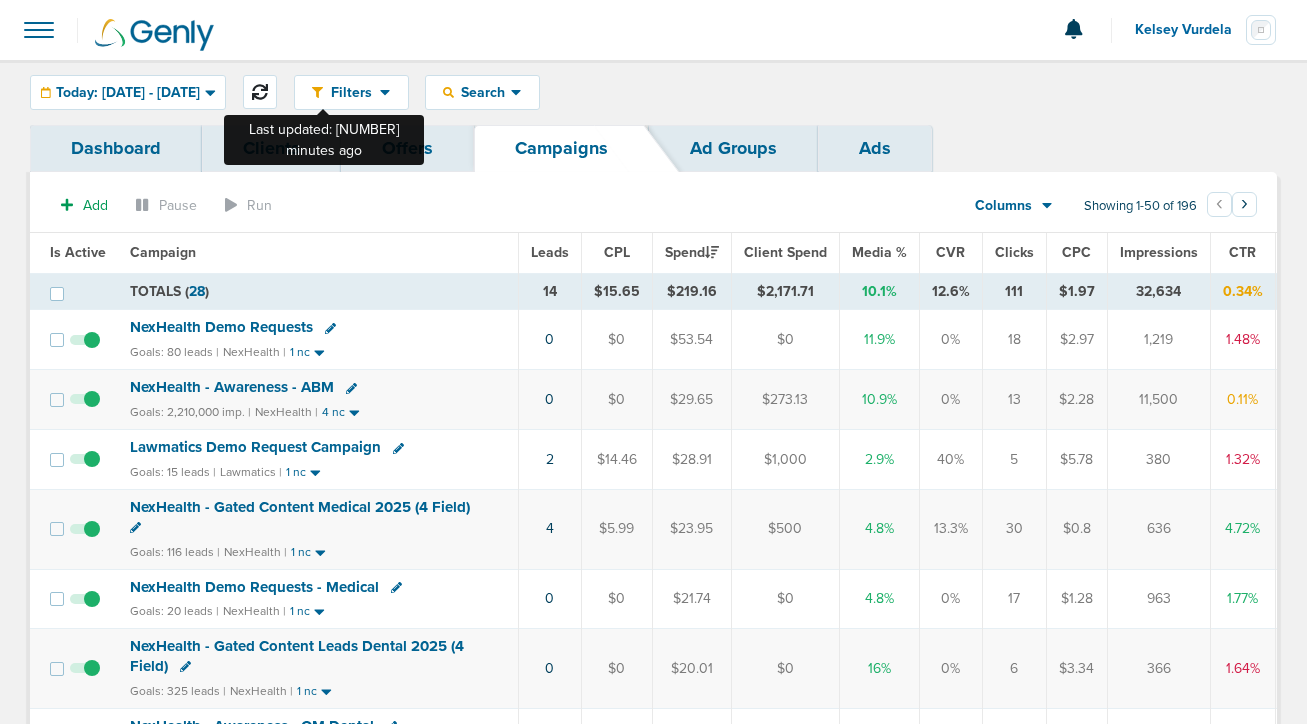 click 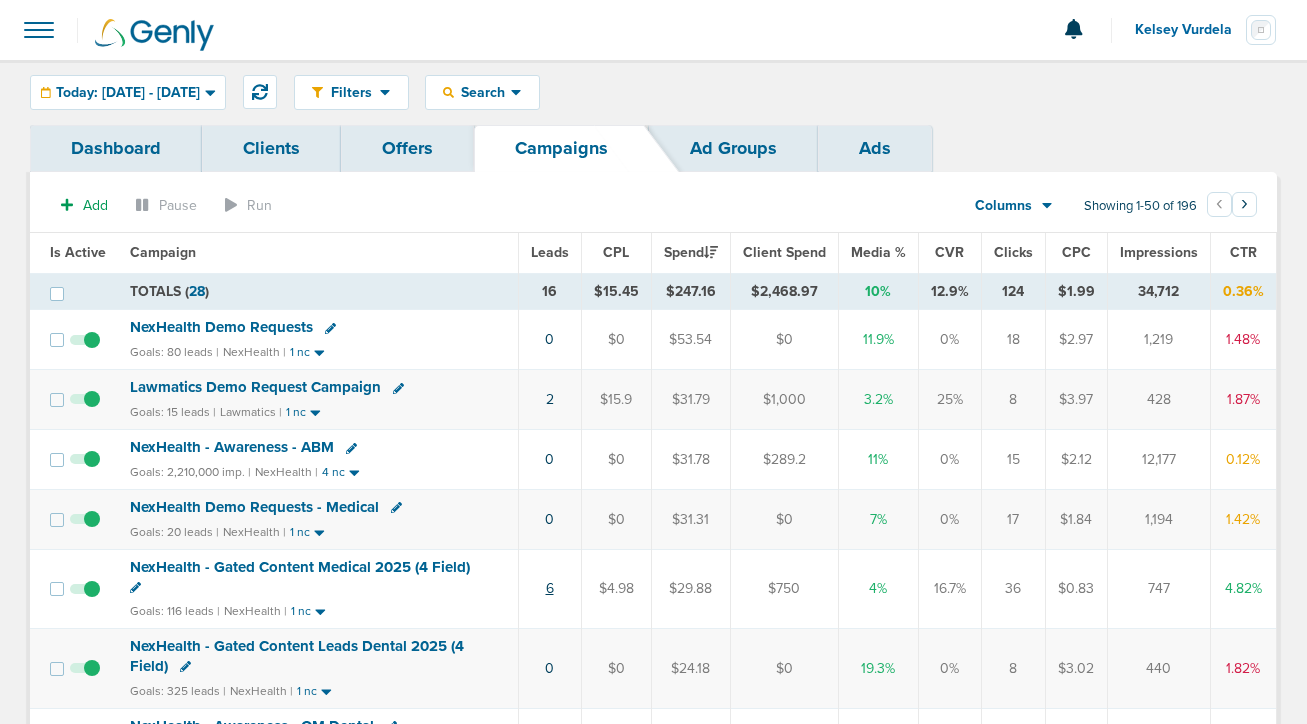 click on "6" at bounding box center [550, 588] 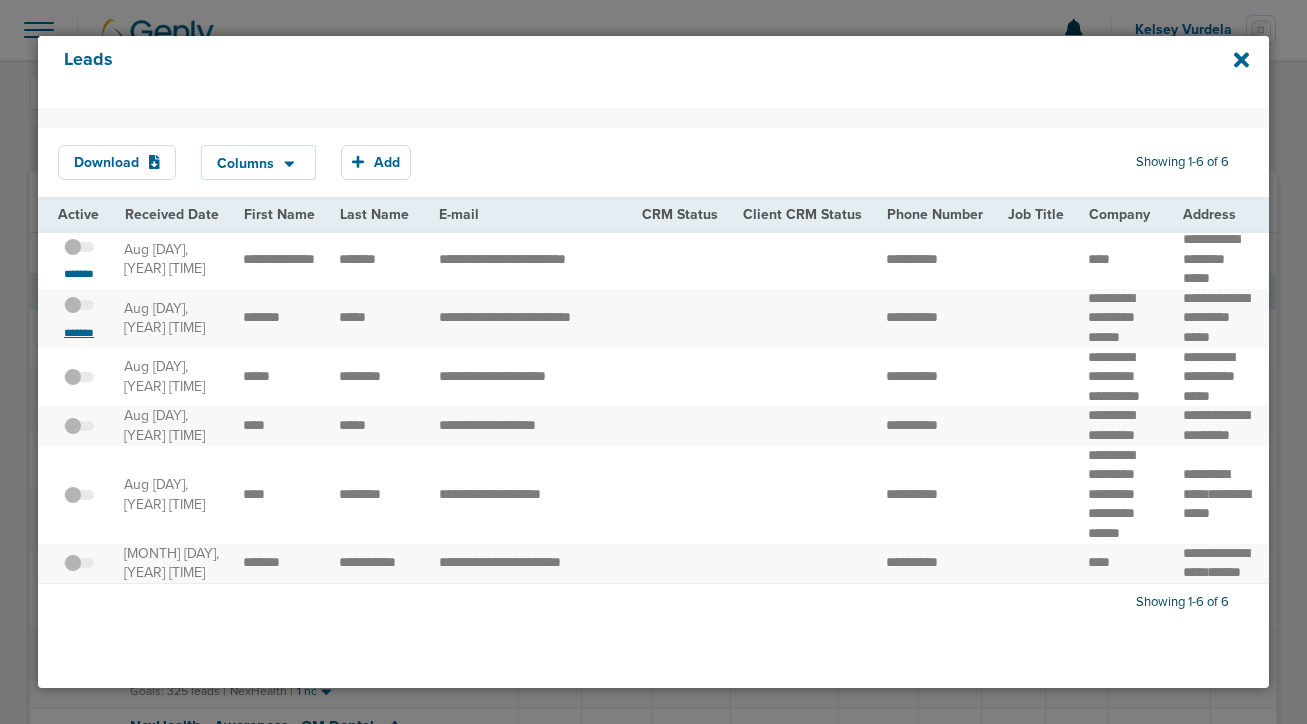 click on "*******" at bounding box center (79, 333) 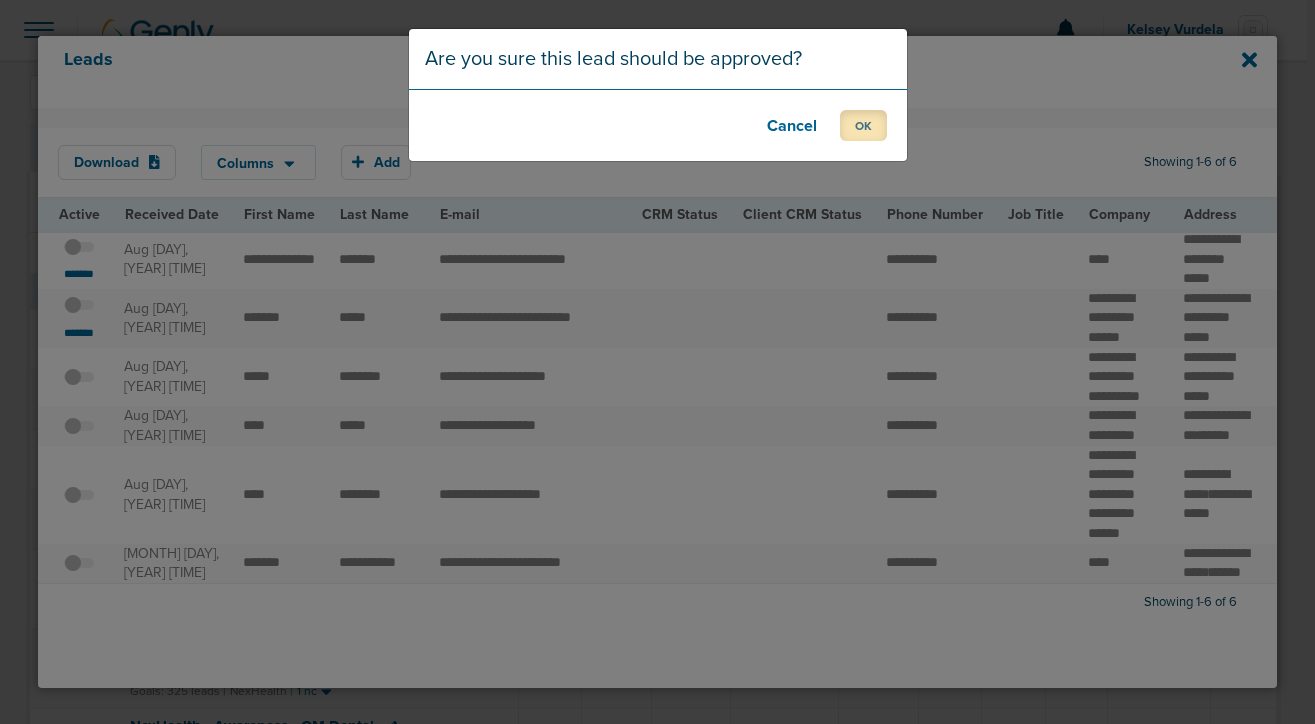 click on "OK" at bounding box center [863, 125] 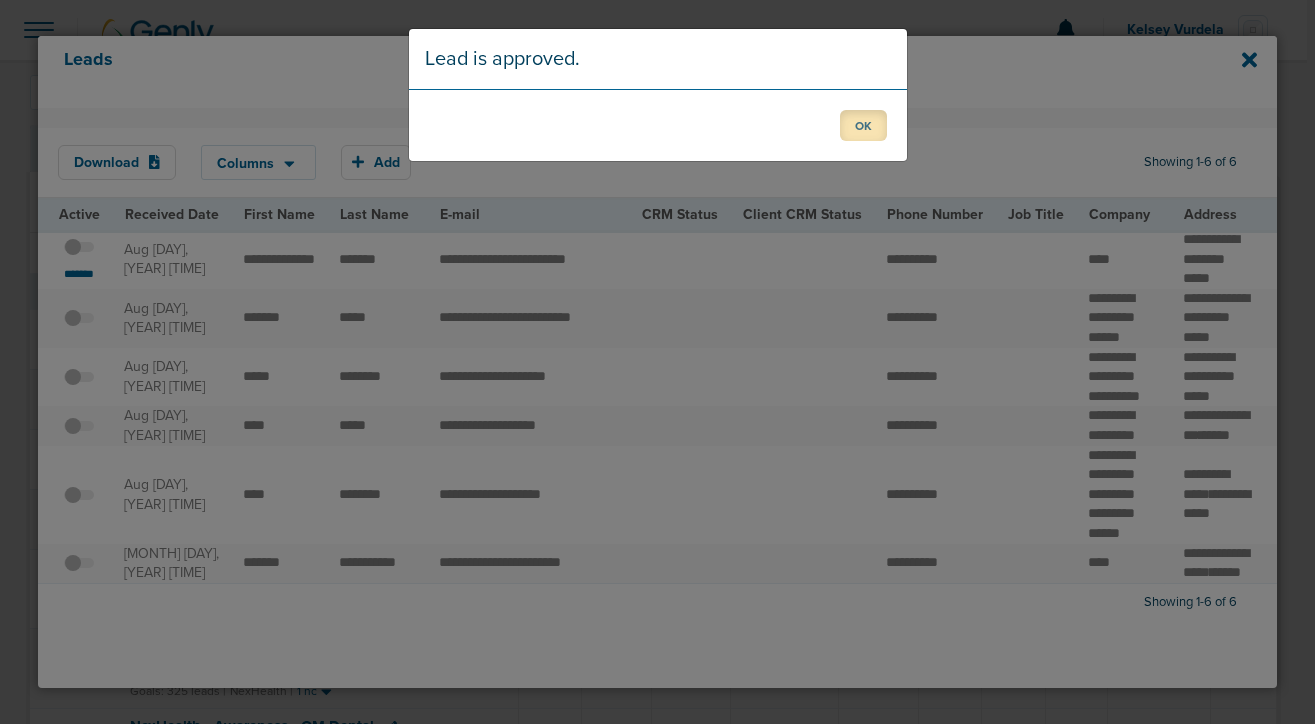 click on "OK" at bounding box center (863, 125) 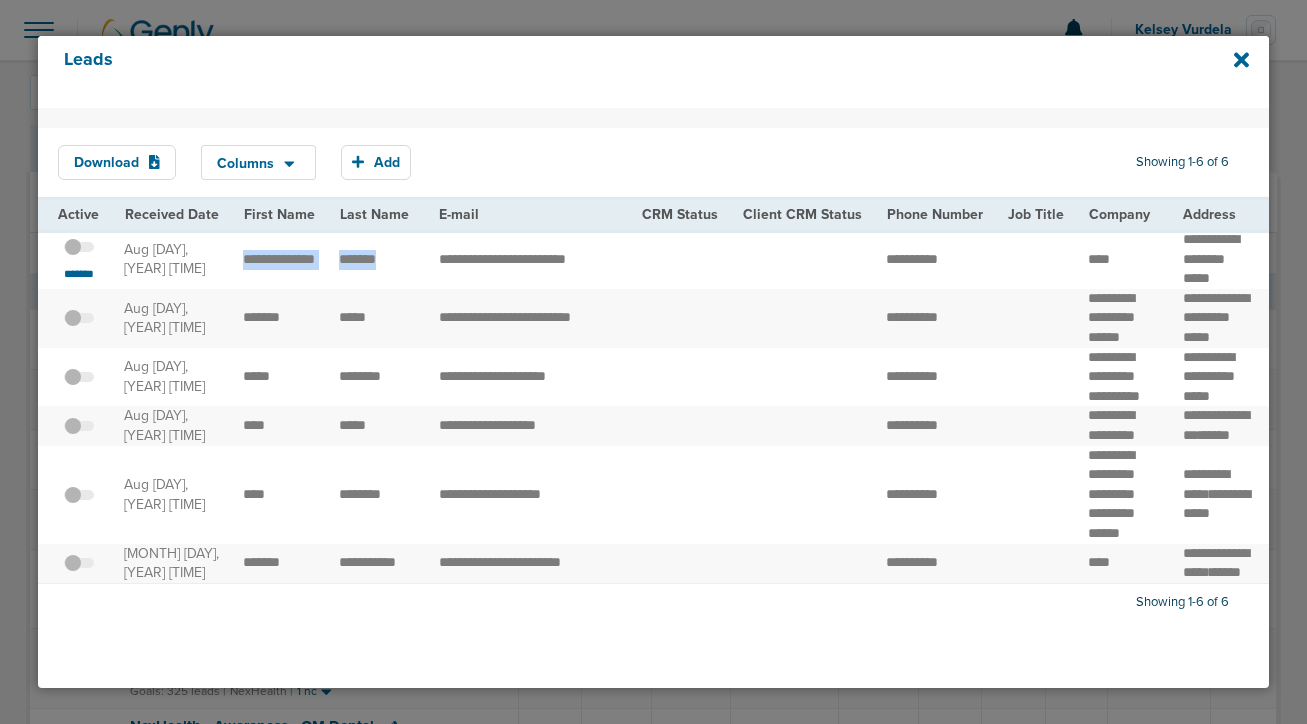 drag, startPoint x: 396, startPoint y: 255, endPoint x: 242, endPoint y: 254, distance: 154.00325 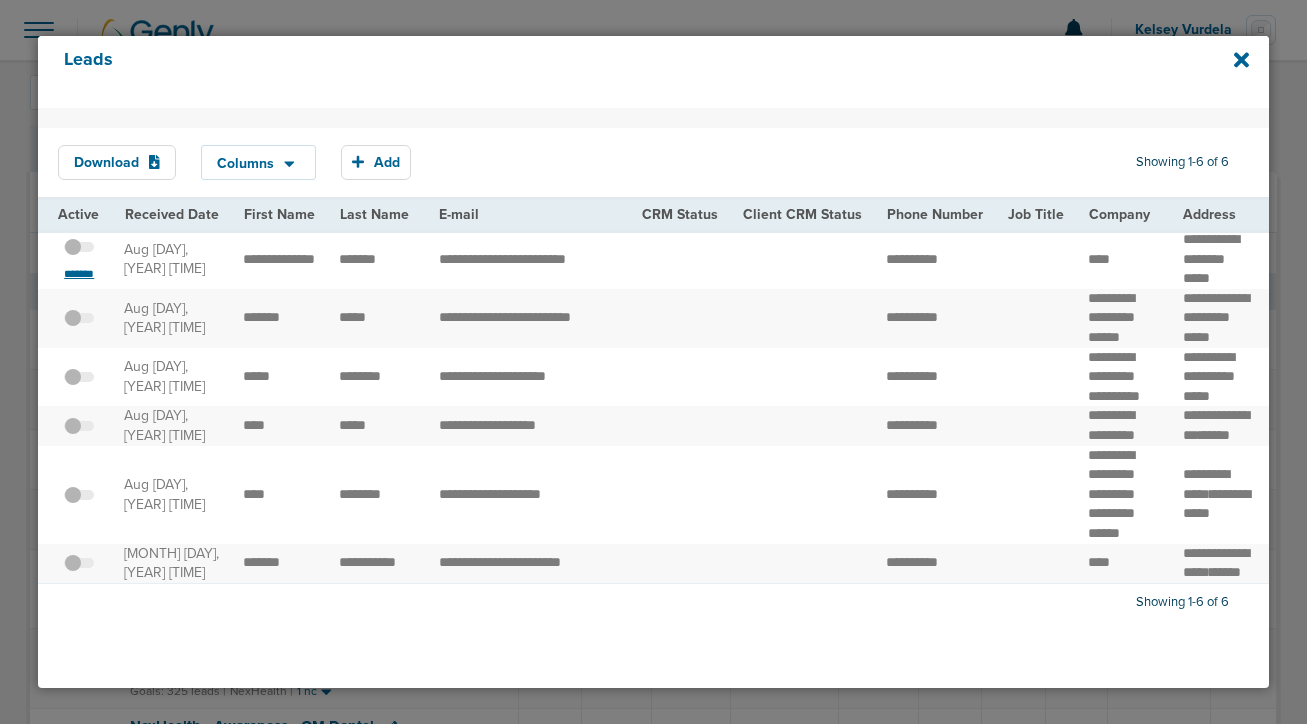 click on "*******" at bounding box center [79, 274] 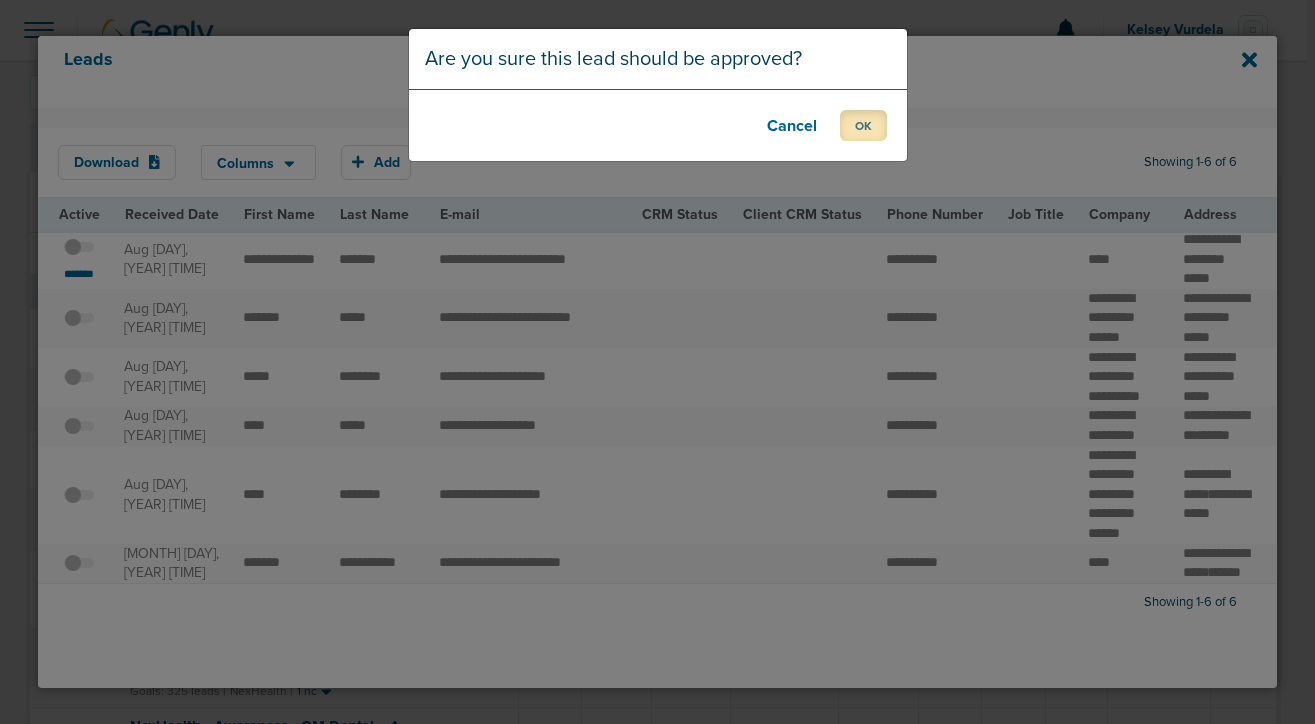 click on "OK" at bounding box center (863, 125) 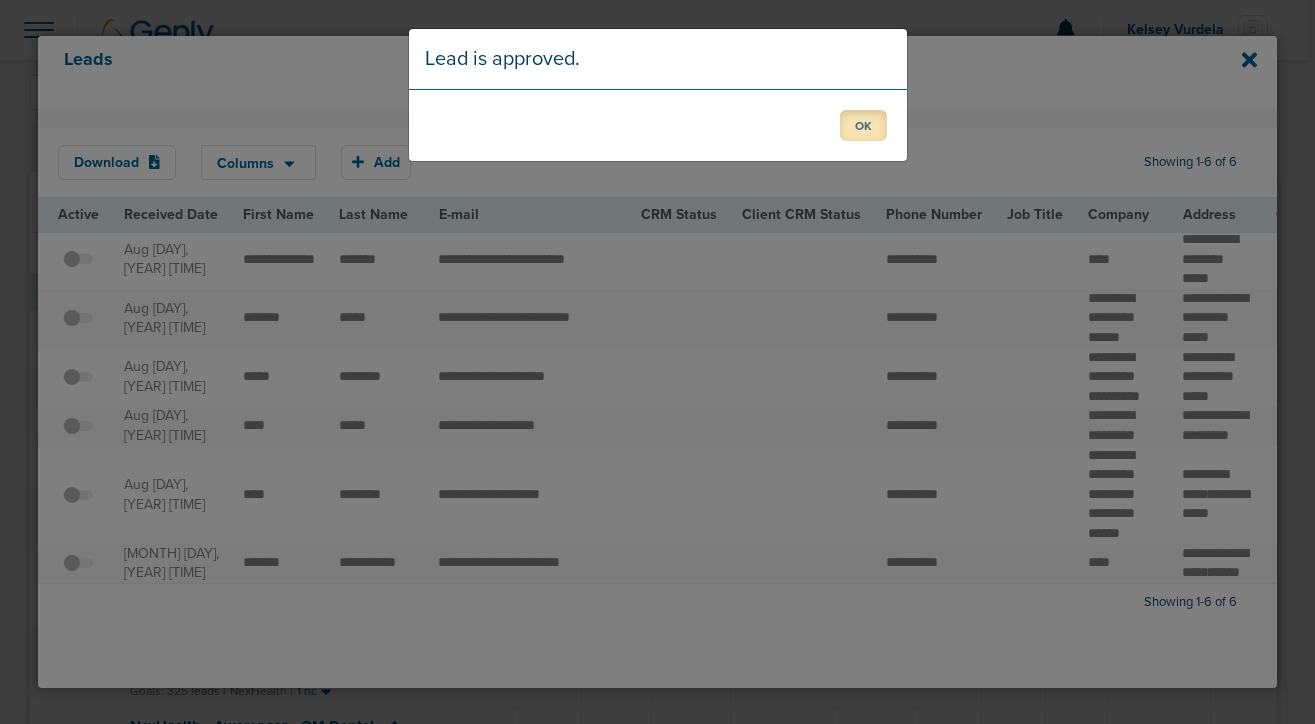 click on "OK" at bounding box center (863, 125) 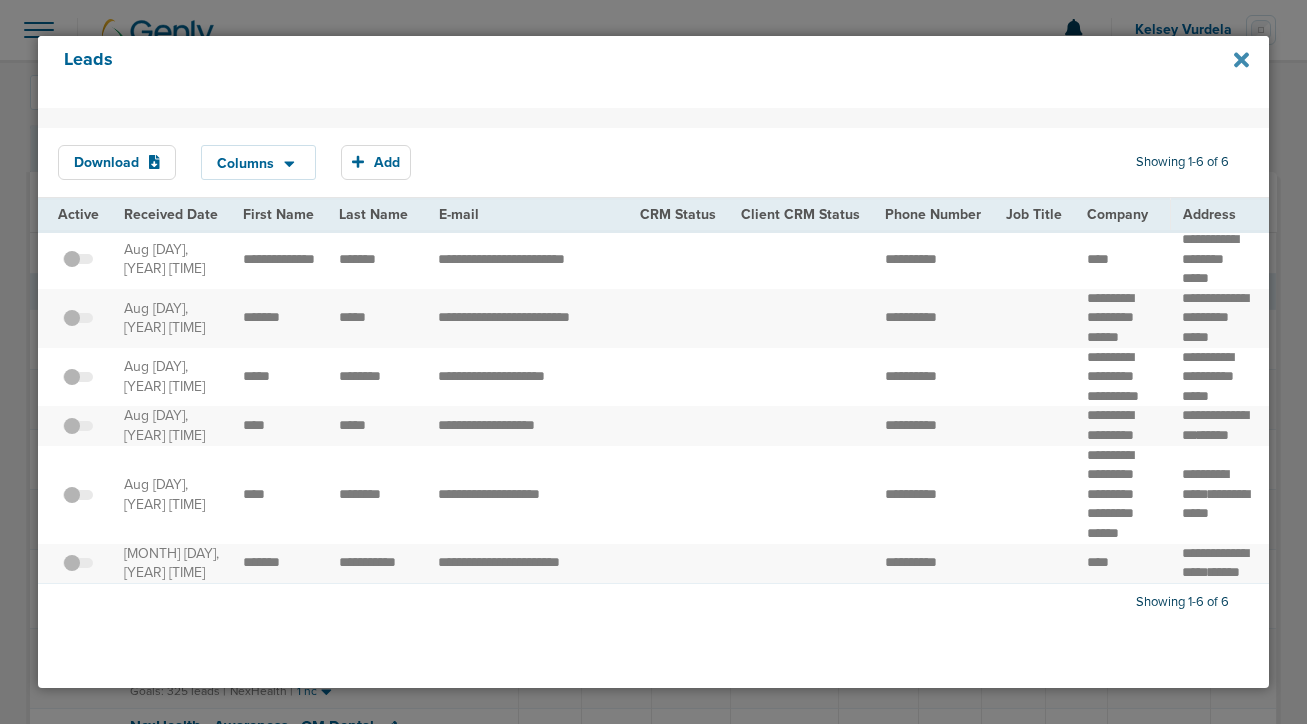 click 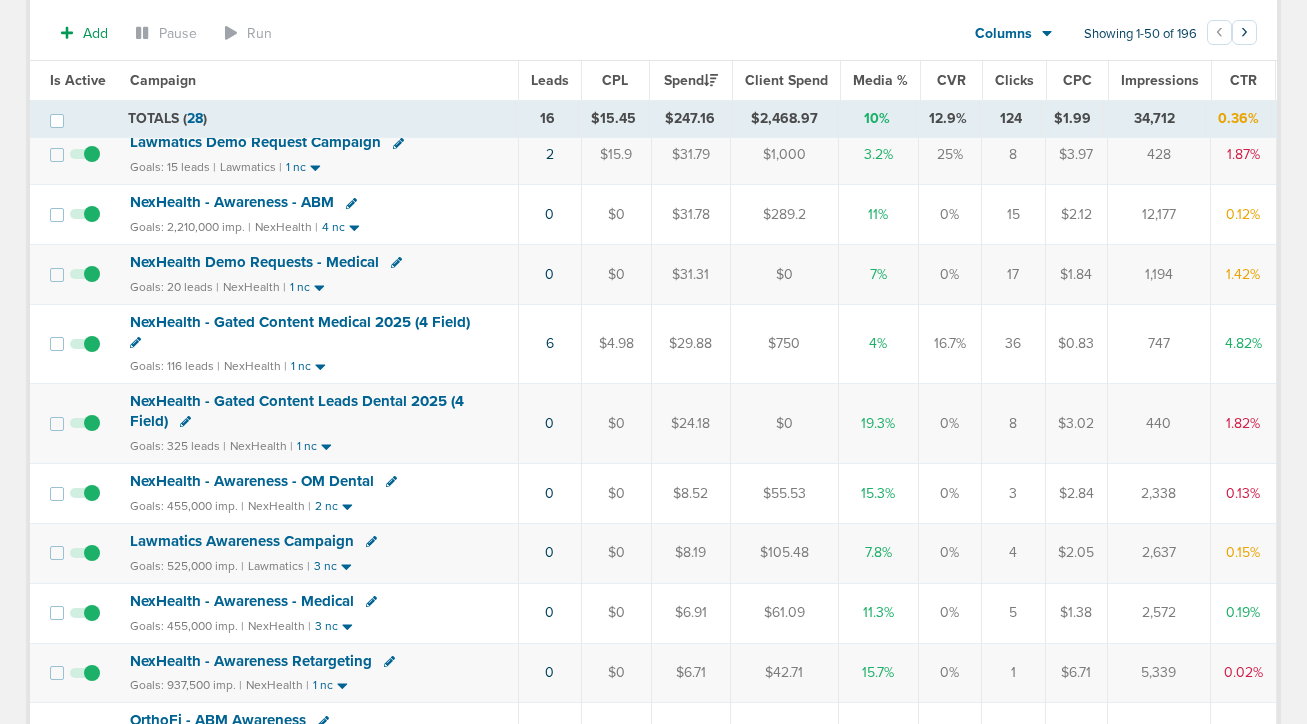 scroll, scrollTop: 0, scrollLeft: 0, axis: both 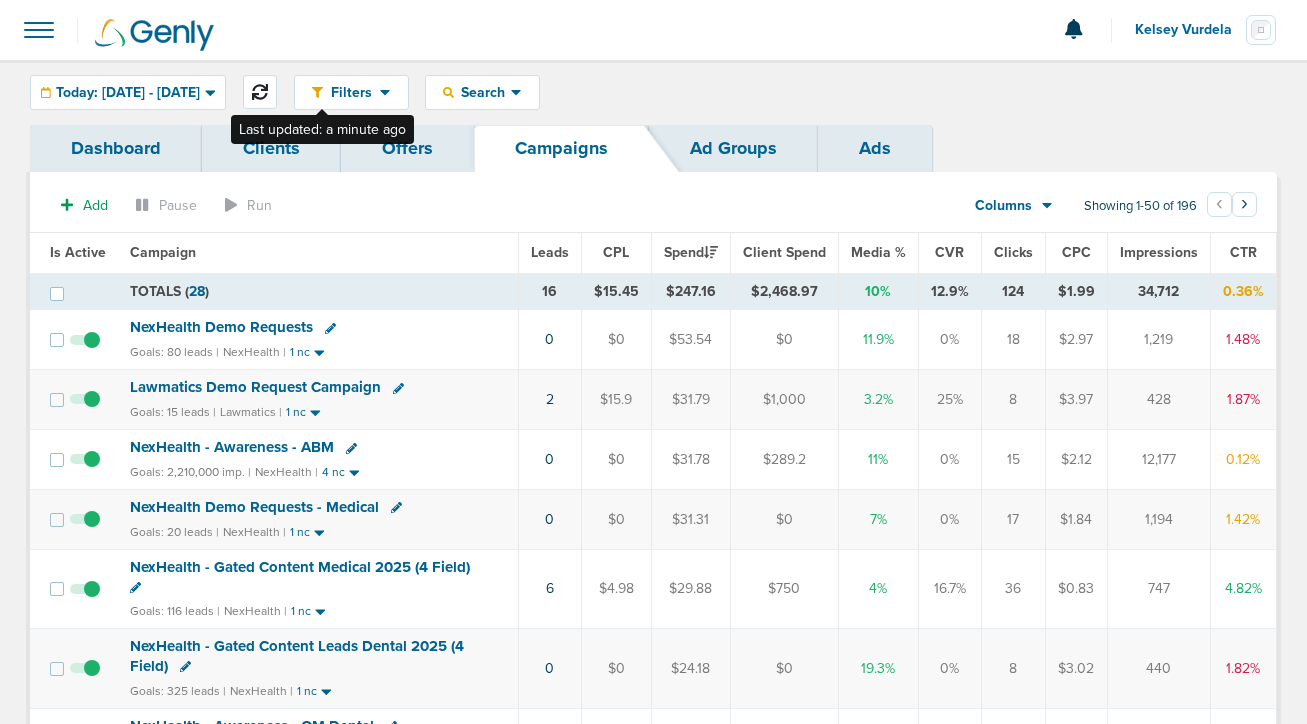 click 